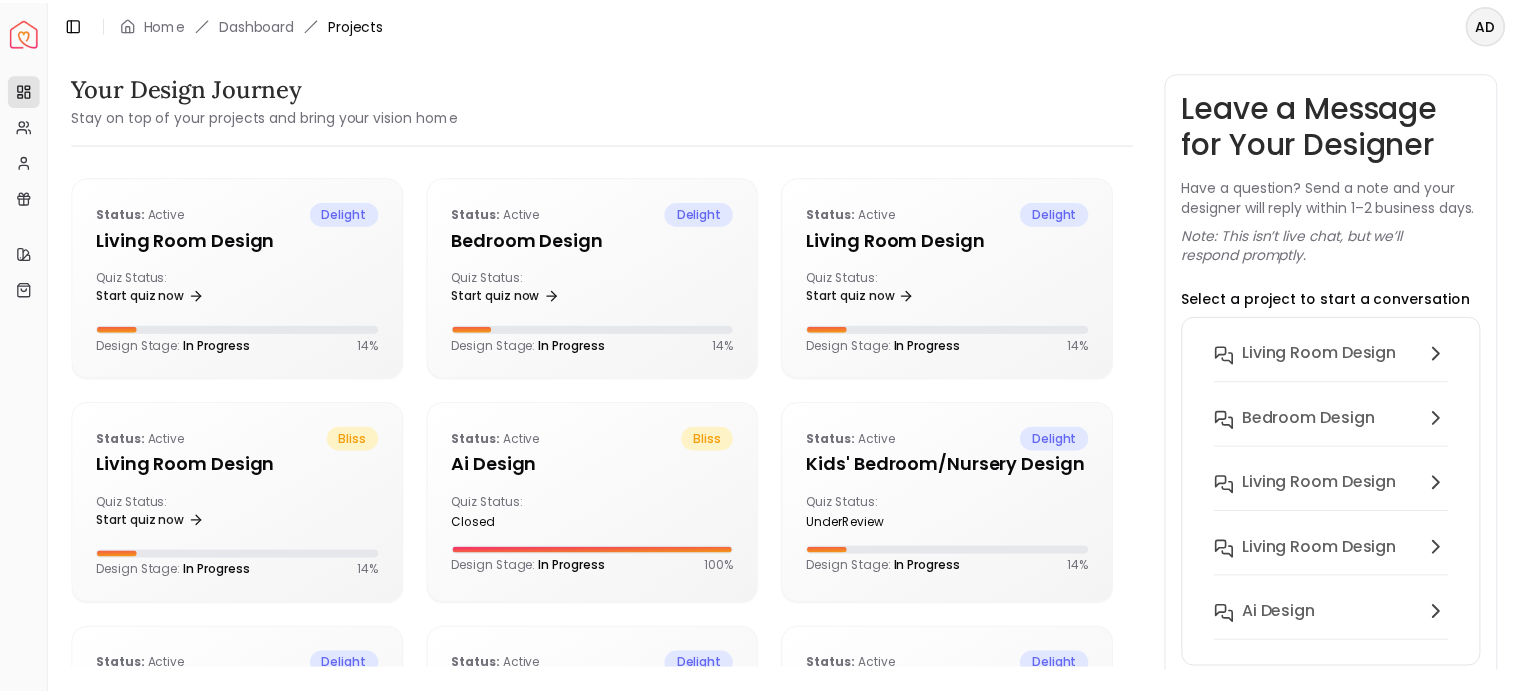 scroll, scrollTop: 0, scrollLeft: 0, axis: both 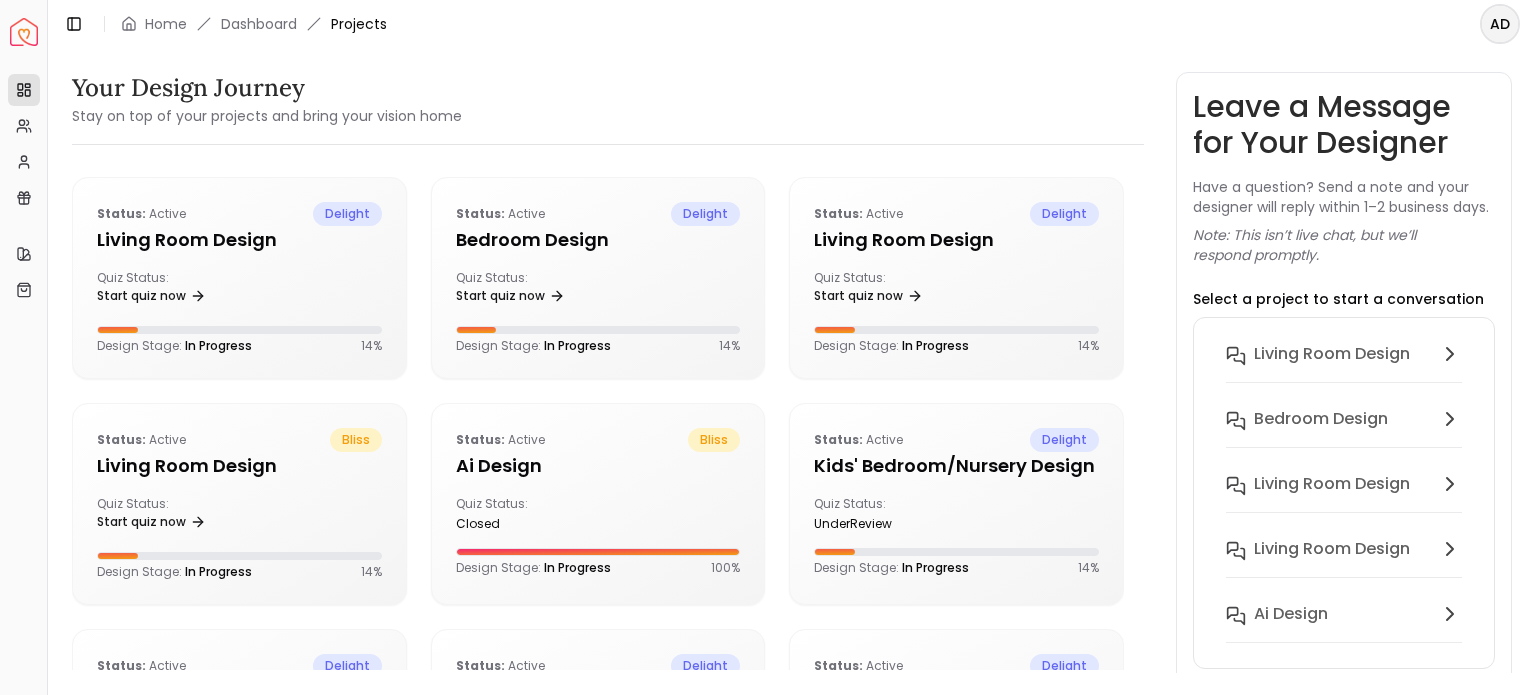 type 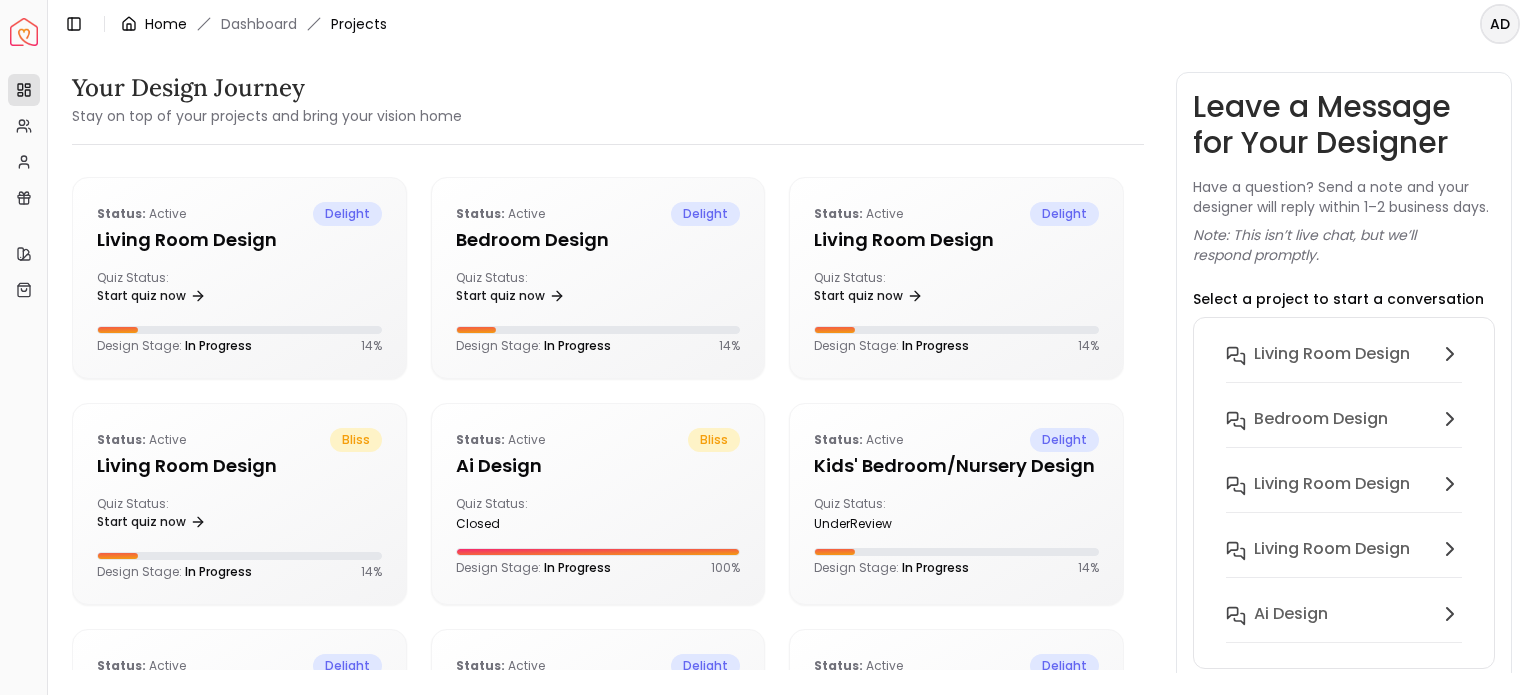 click on "Home" at bounding box center (166, 24) 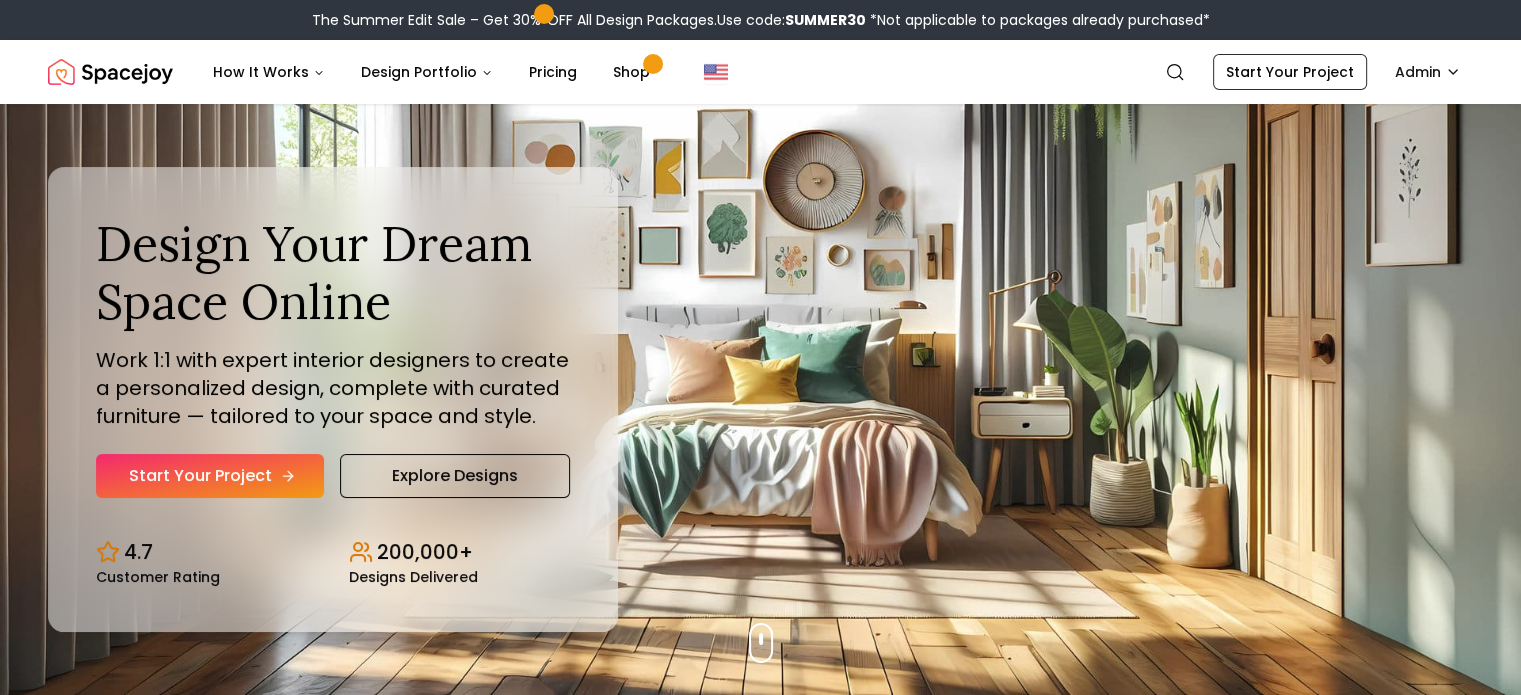 click on "Start Your Project" at bounding box center [210, 476] 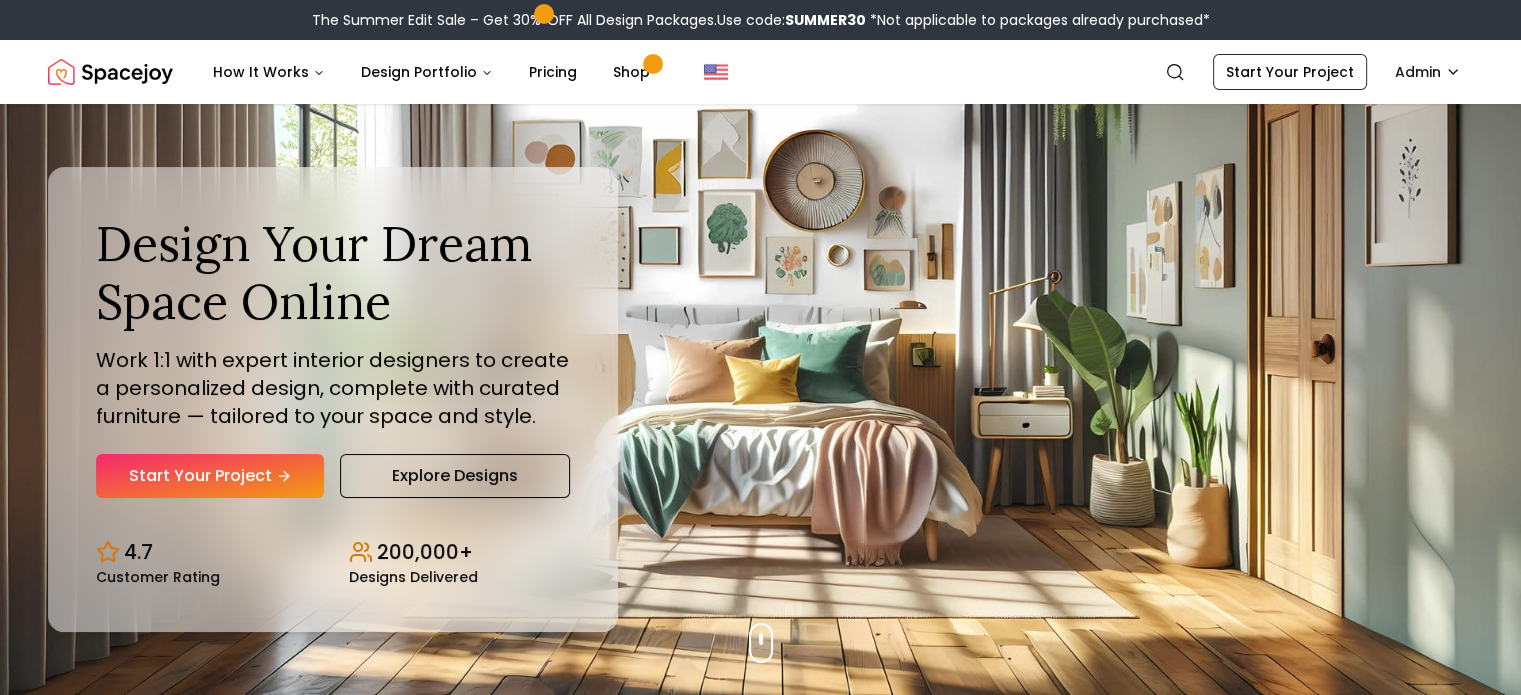 click on "How It Works   Design Portfolio   Pricing Shop" at bounding box center [663, 72] 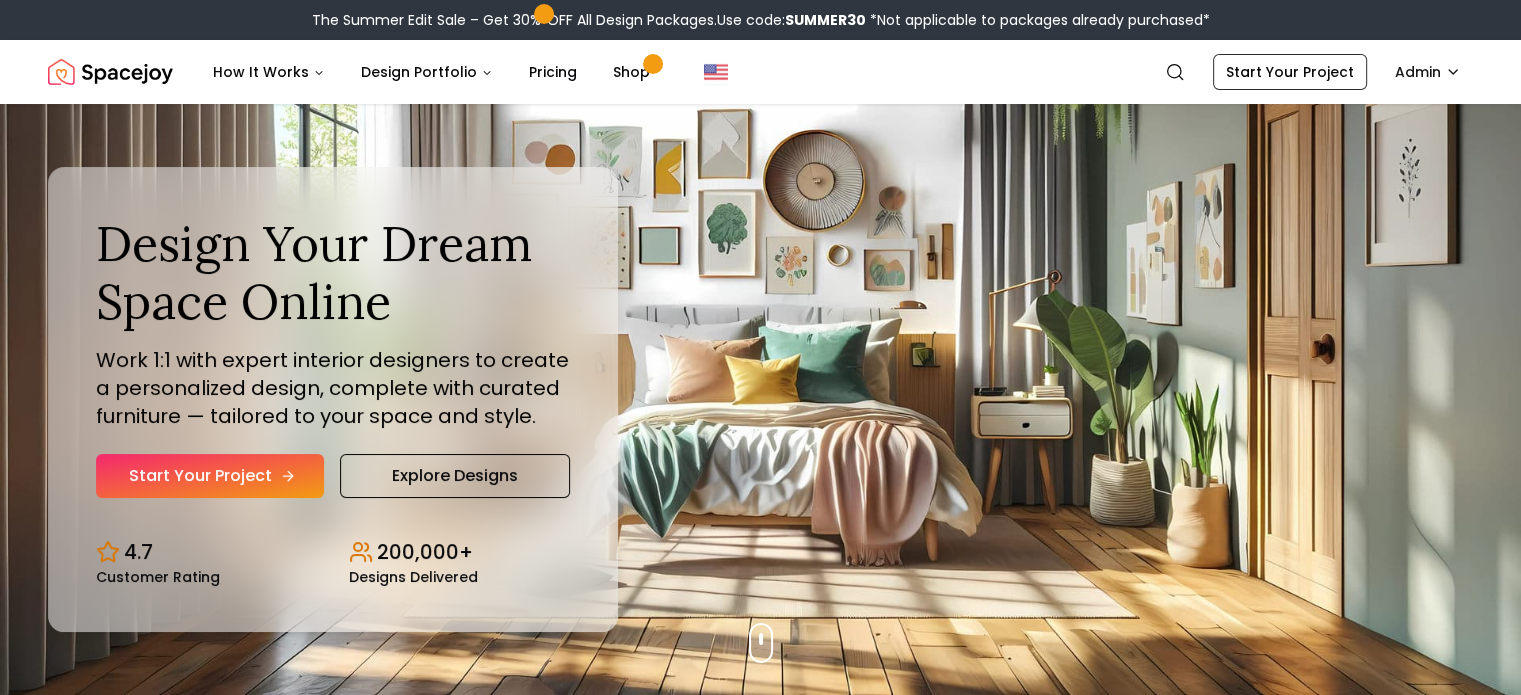 click on "Start Your Project" at bounding box center (210, 476) 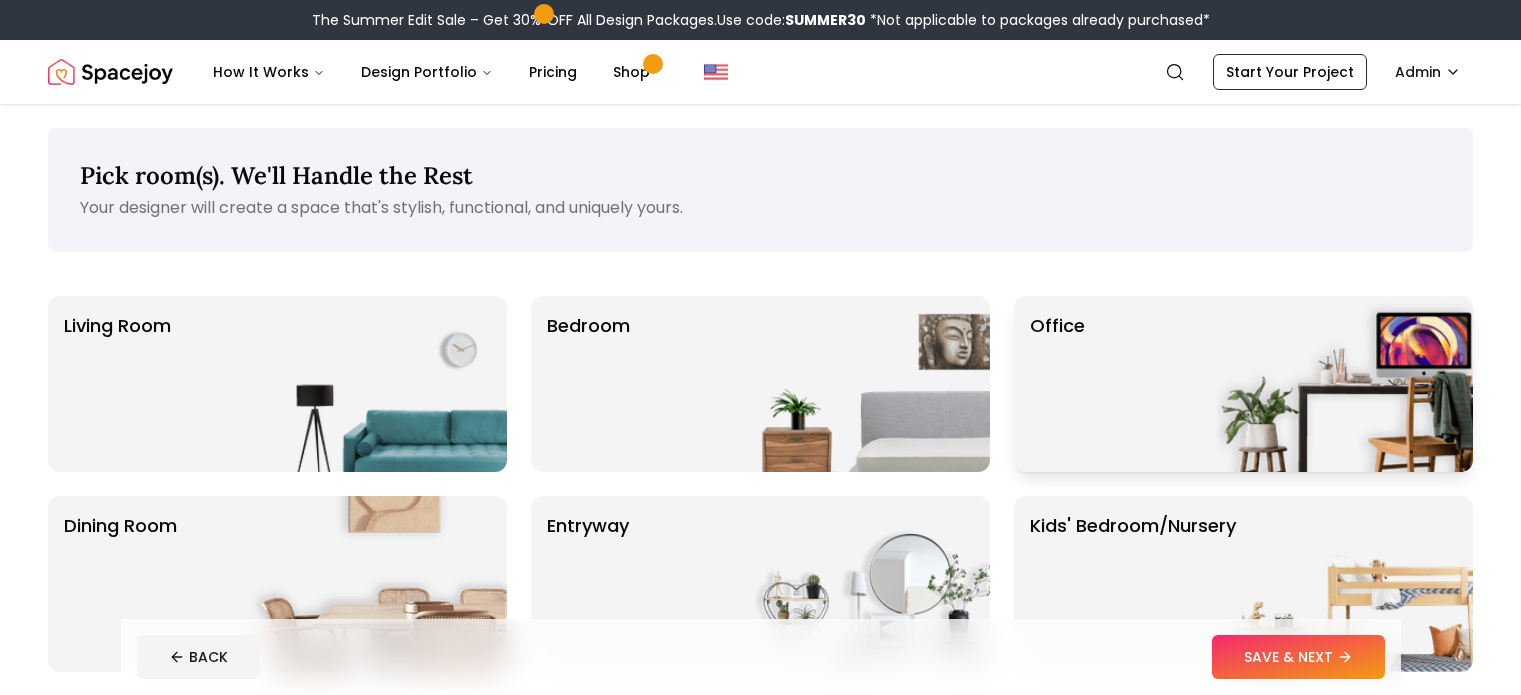 scroll, scrollTop: 0, scrollLeft: 0, axis: both 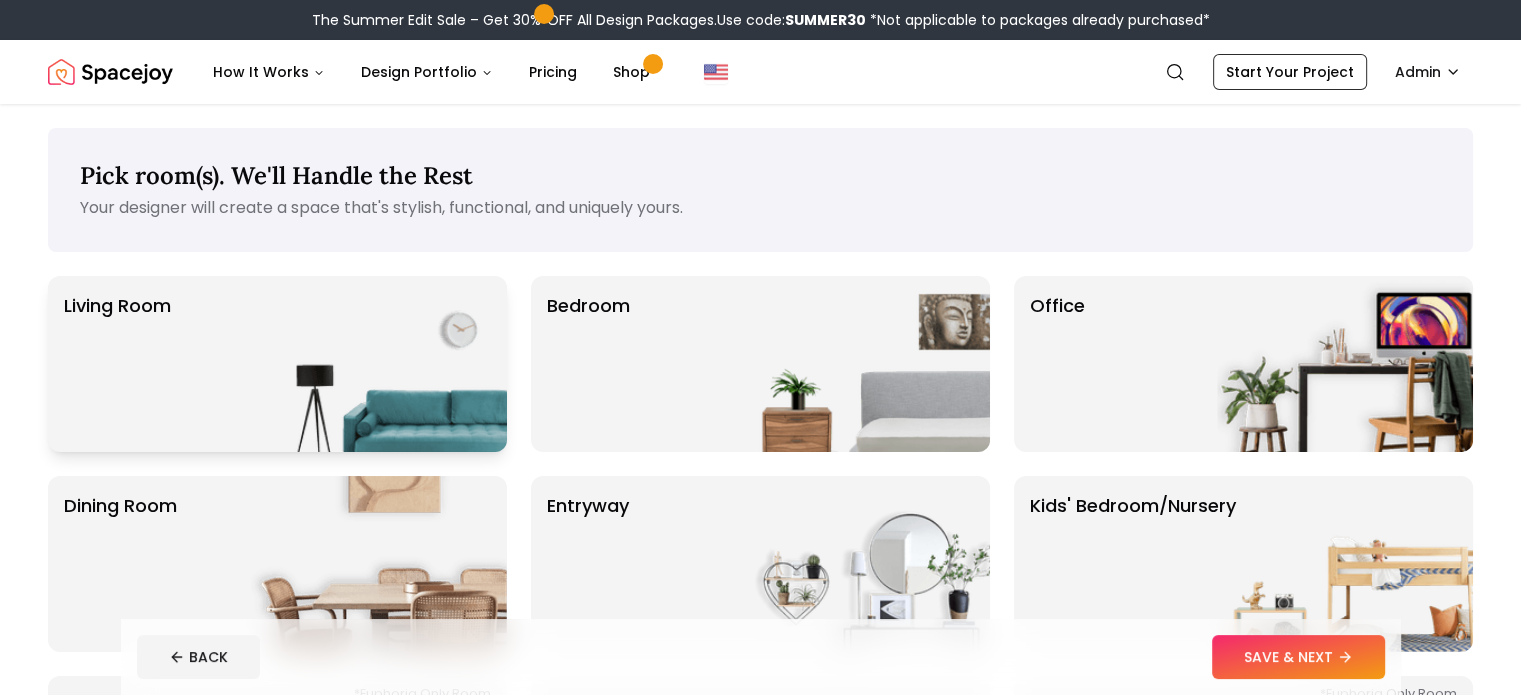 click at bounding box center [379, 364] 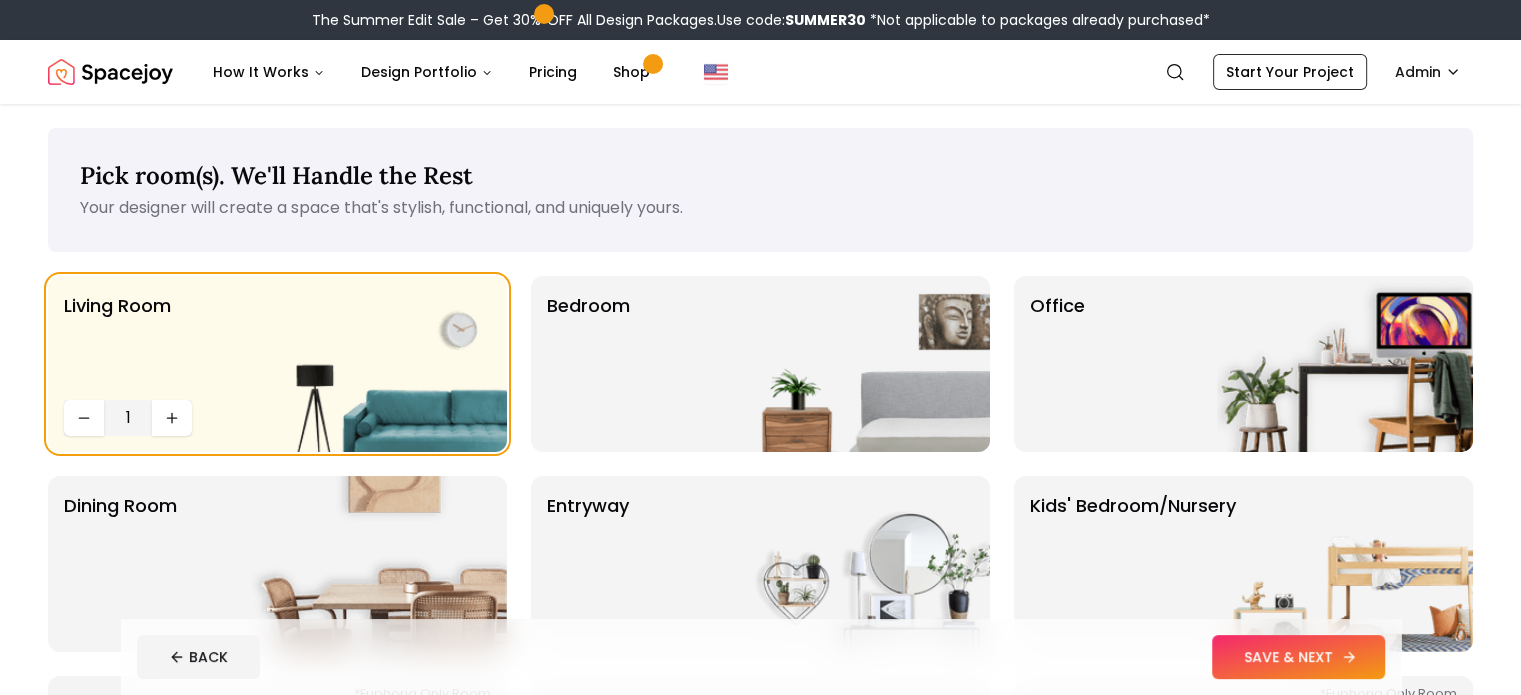 click on "SAVE & NEXT" at bounding box center (1298, 657) 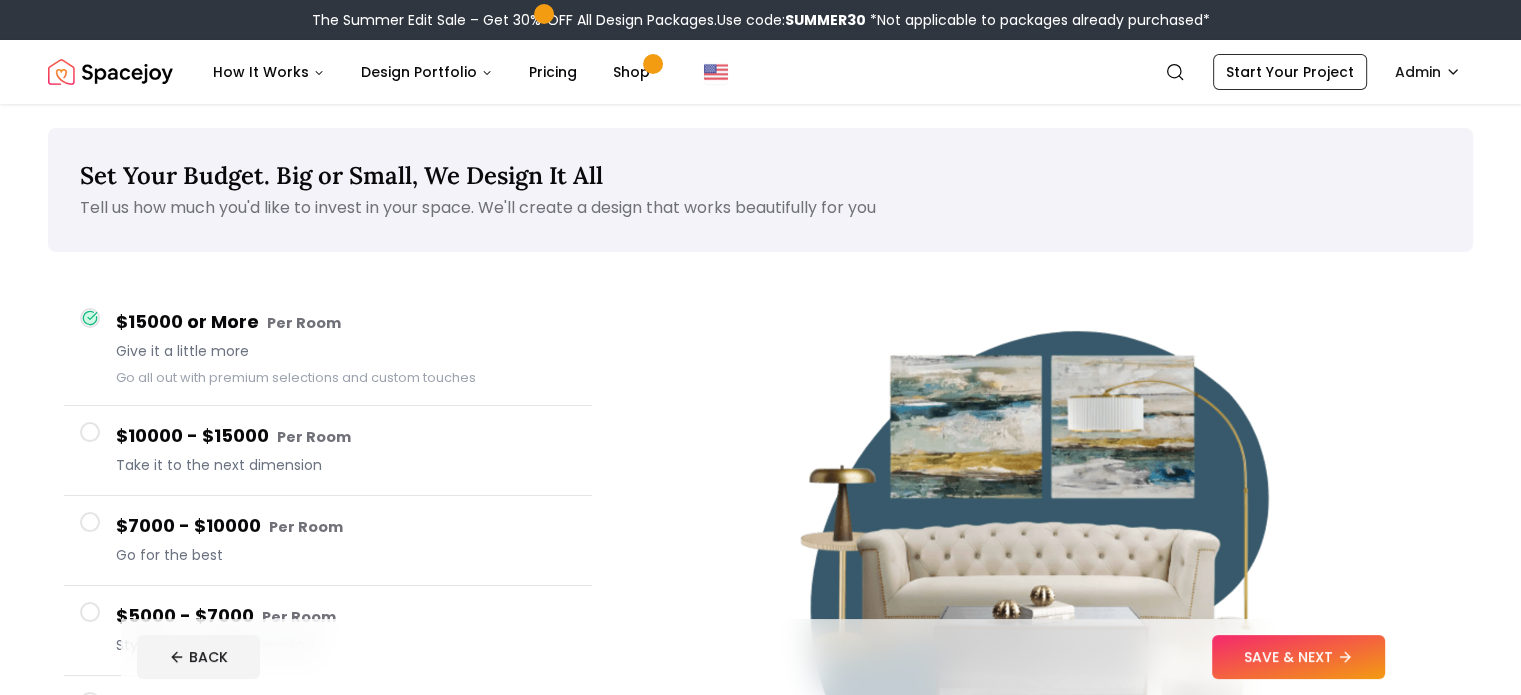 click at bounding box center (90, 432) 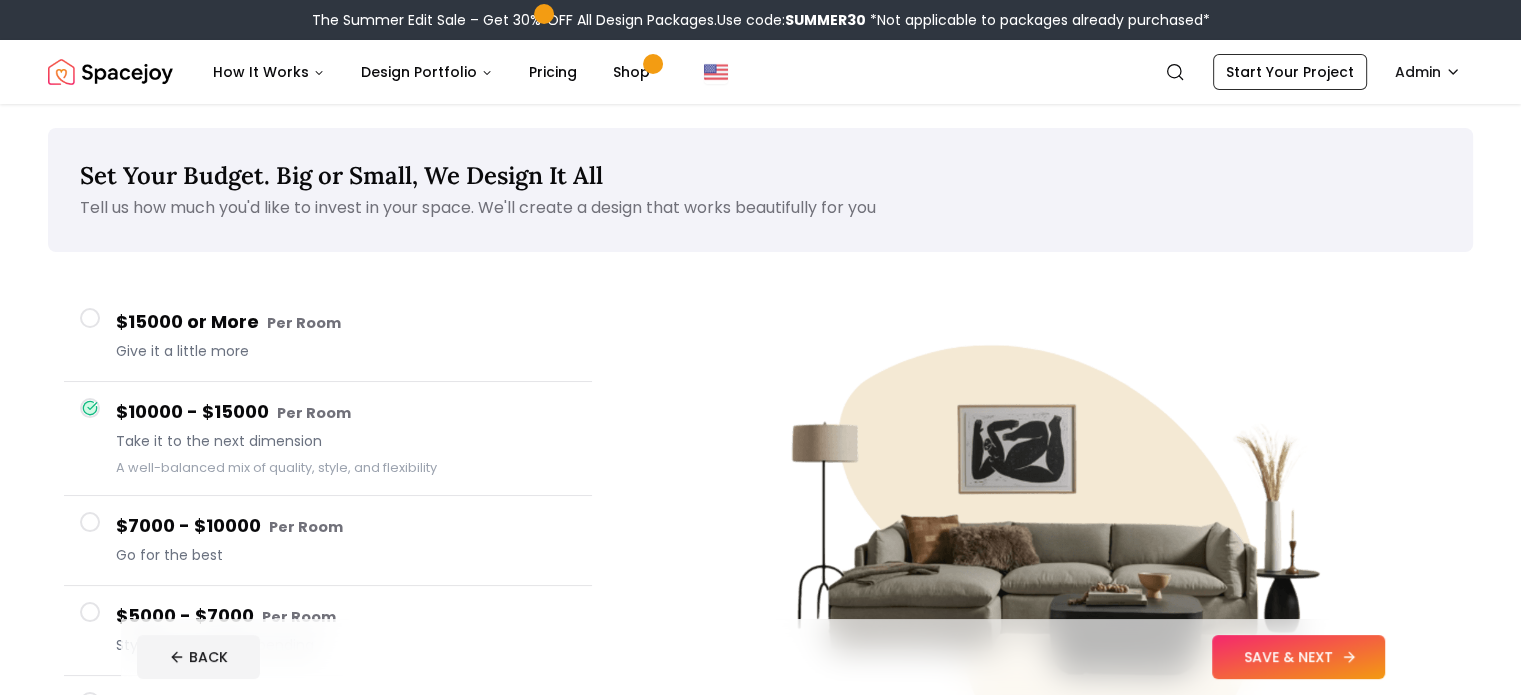 click on "SAVE & NEXT" at bounding box center [1298, 657] 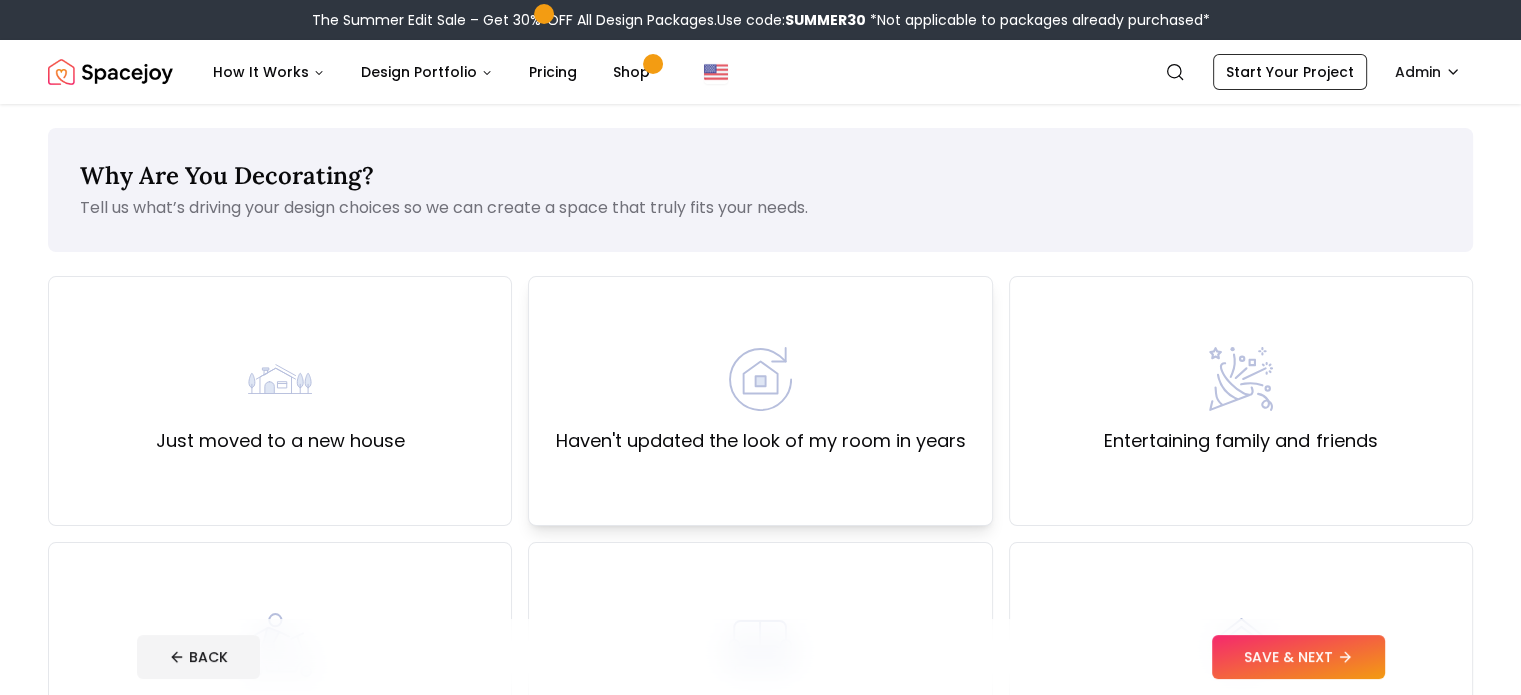 click on "Haven't updated the look of my room in years" at bounding box center [760, 401] 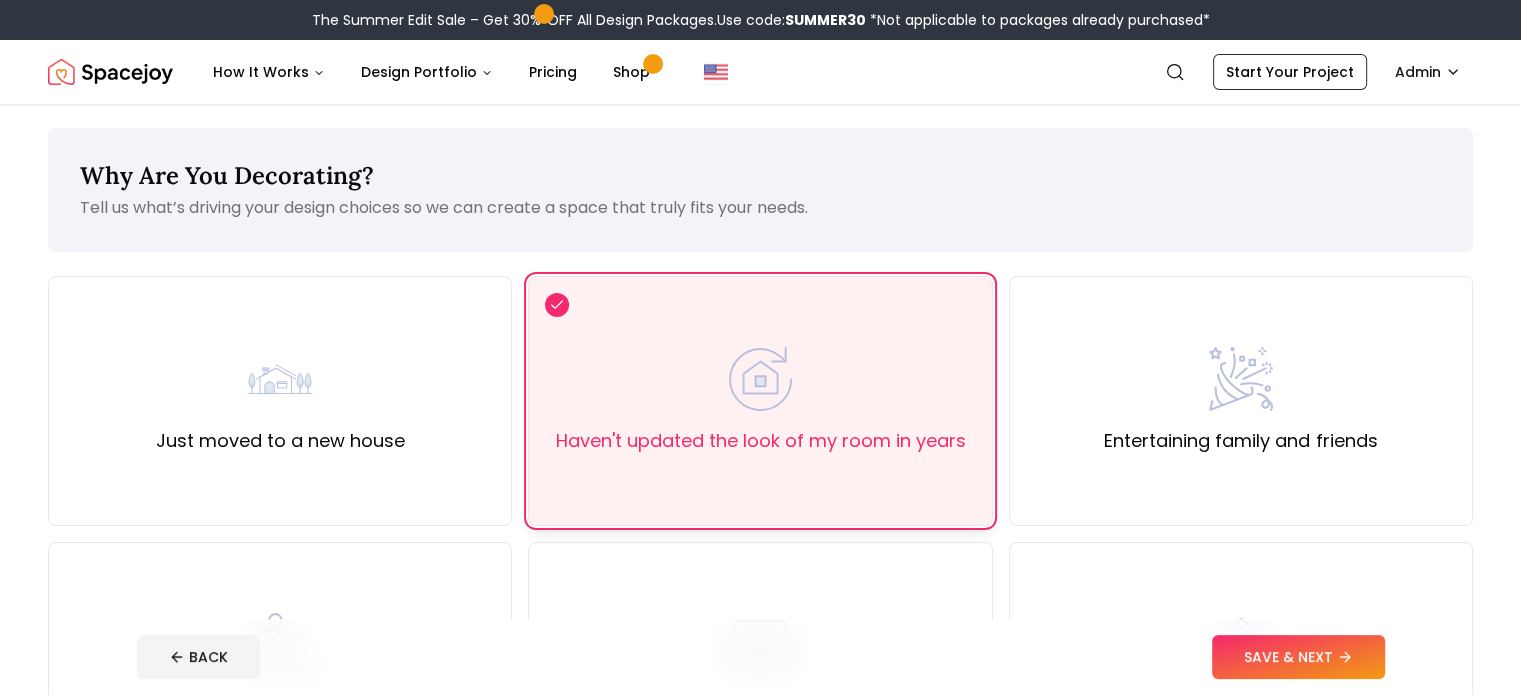 click on "Haven't updated the look of my room in years" at bounding box center (760, 401) 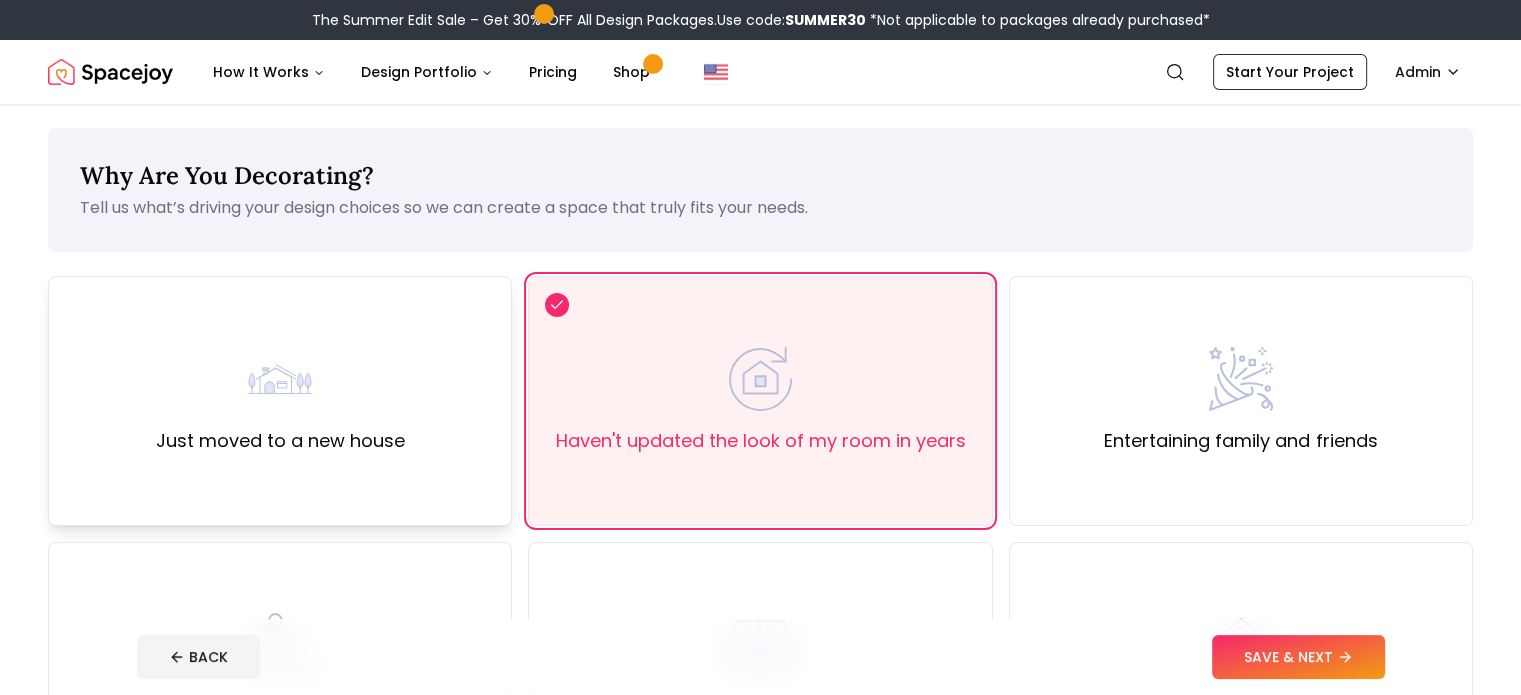 click on "Just moved to a new house" at bounding box center (280, 401) 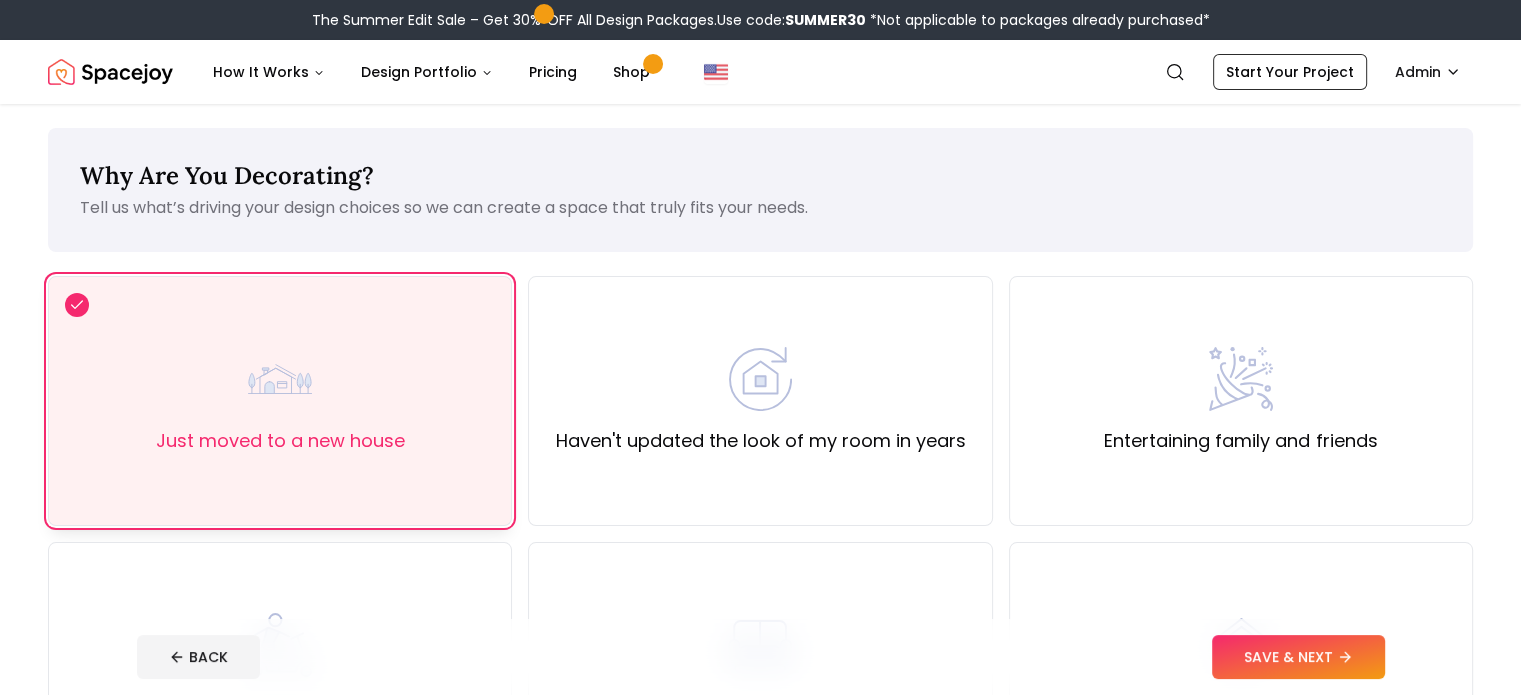 click on "Just moved to a new house" at bounding box center [280, 401] 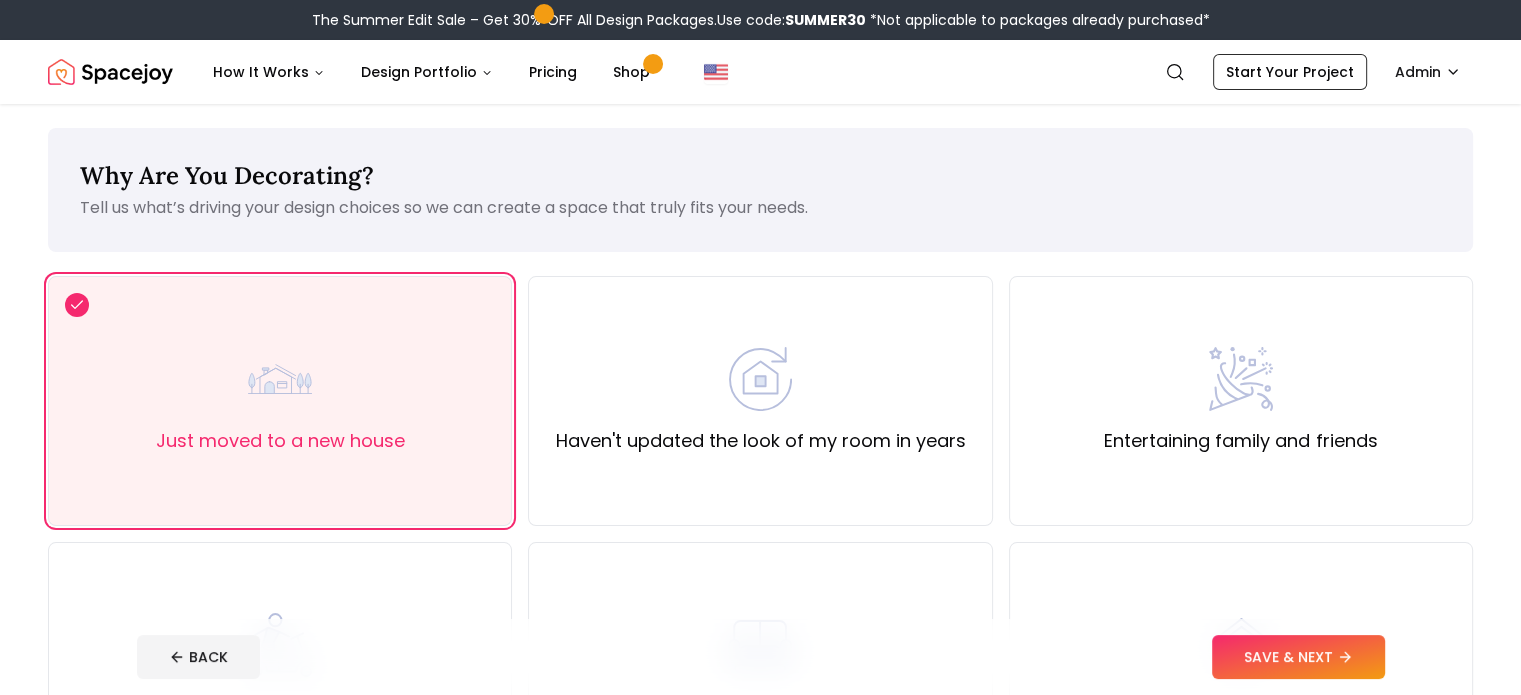 click at bounding box center [110, 72] 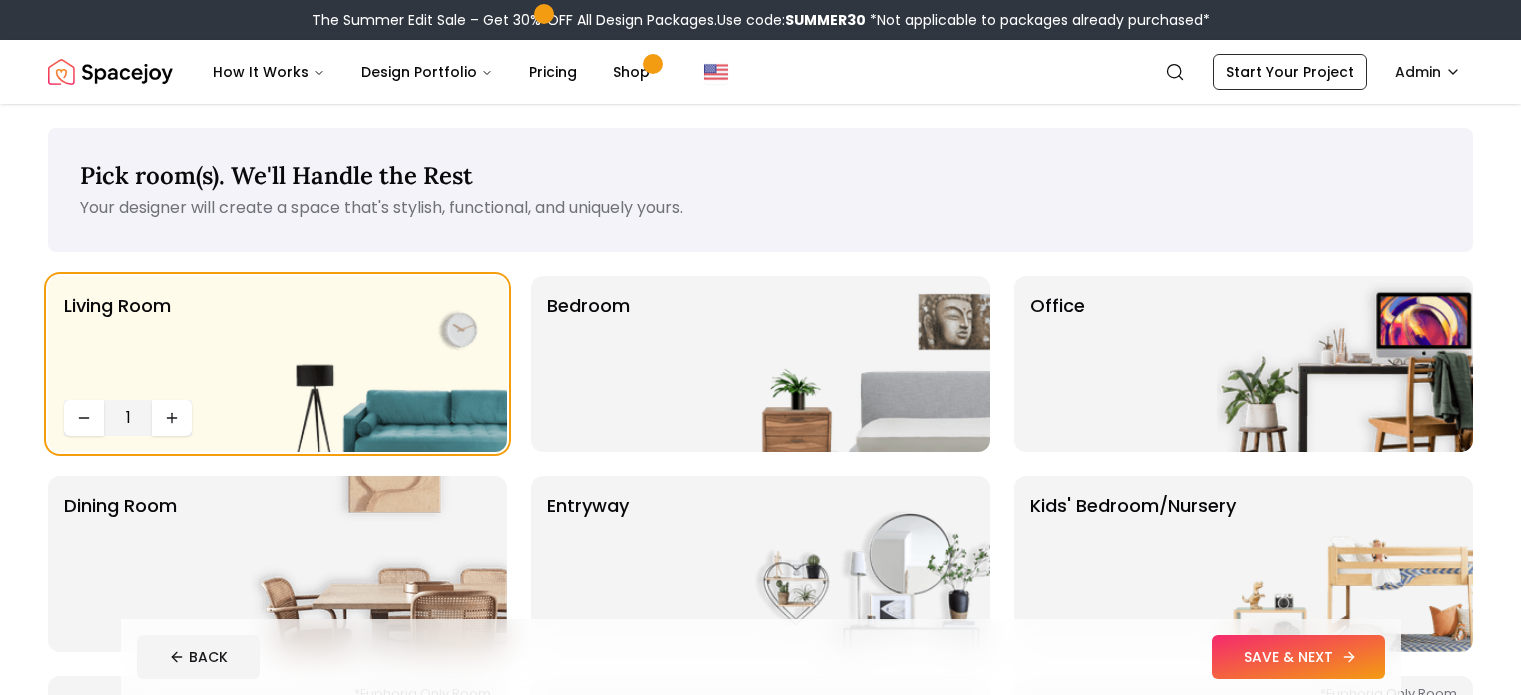 scroll, scrollTop: 0, scrollLeft: 0, axis: both 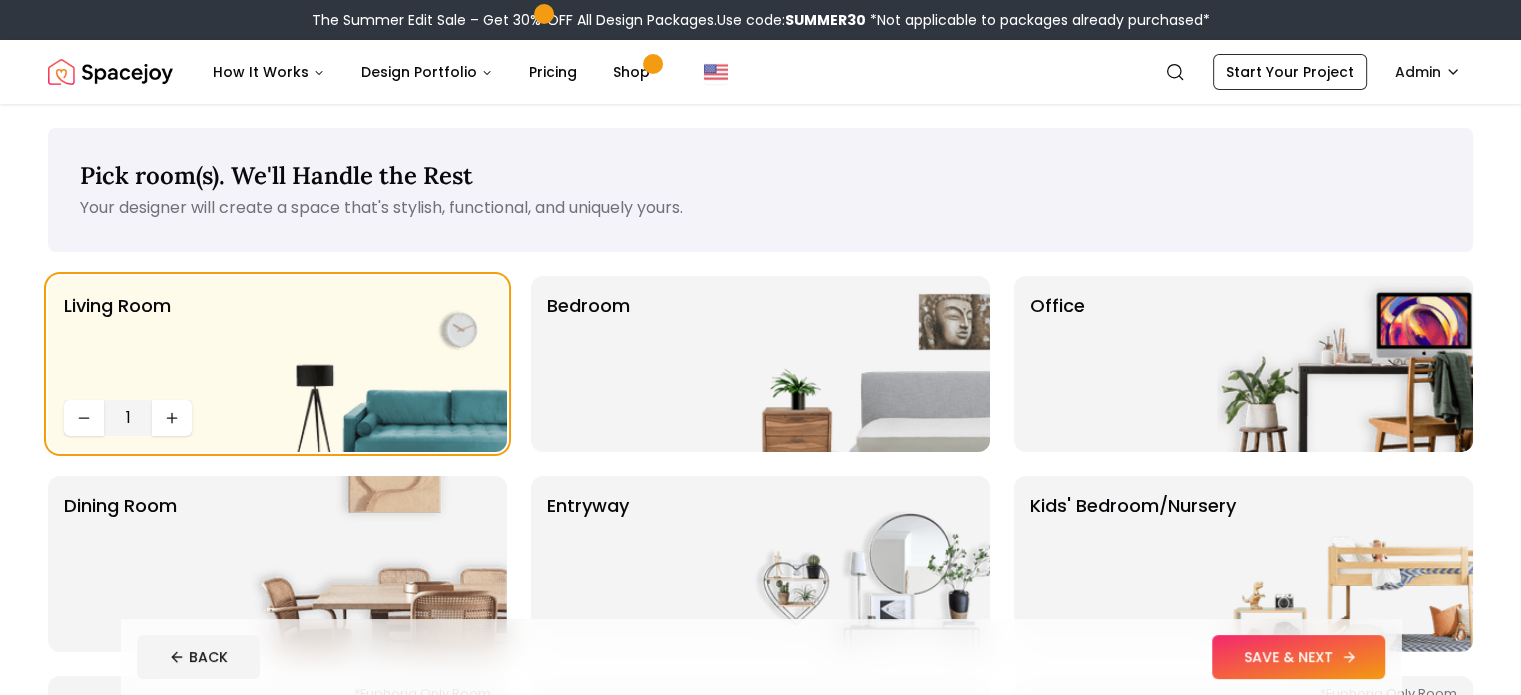 click on "SAVE & NEXT" at bounding box center [1298, 657] 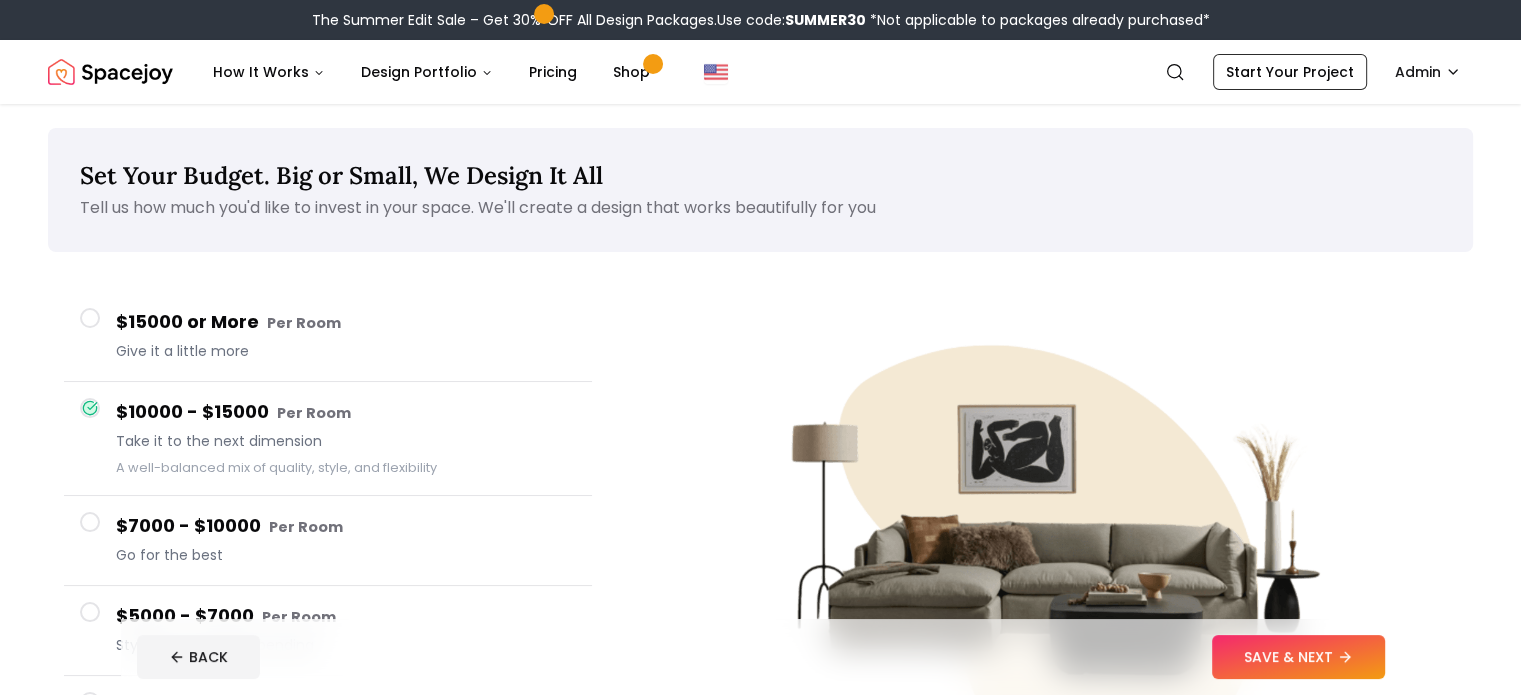 click on "SAVE & NEXT" at bounding box center (1298, 657) 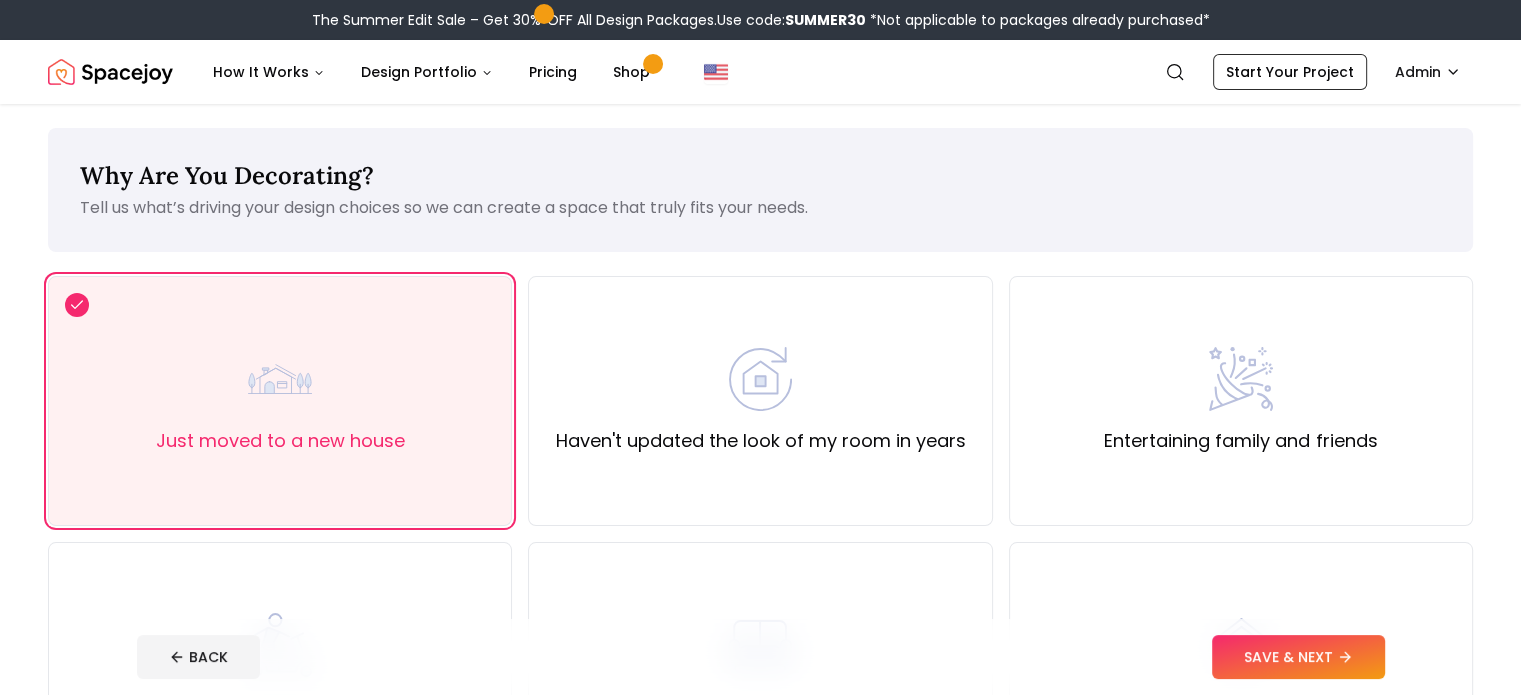 click on "SAVE & NEXT" at bounding box center (1298, 657) 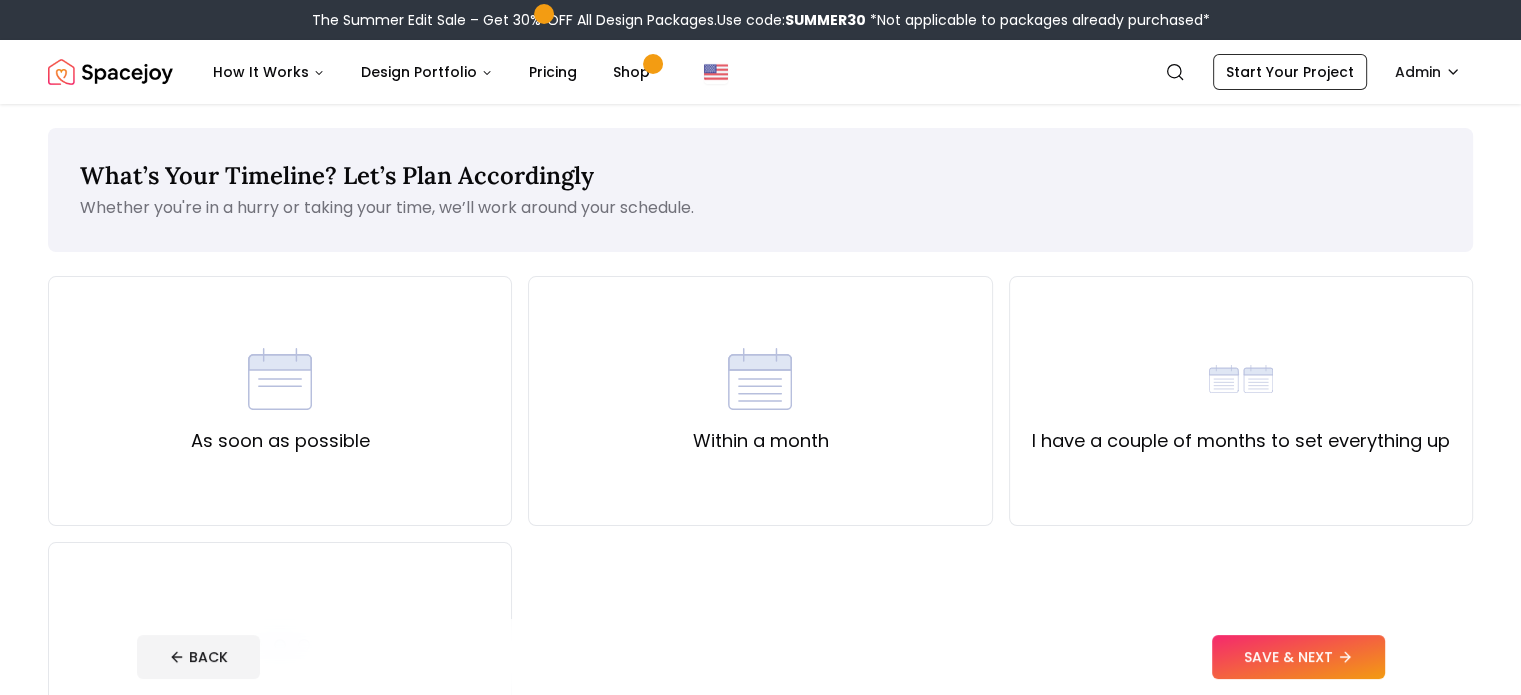 click on "SAVE & NEXT" at bounding box center [1298, 657] 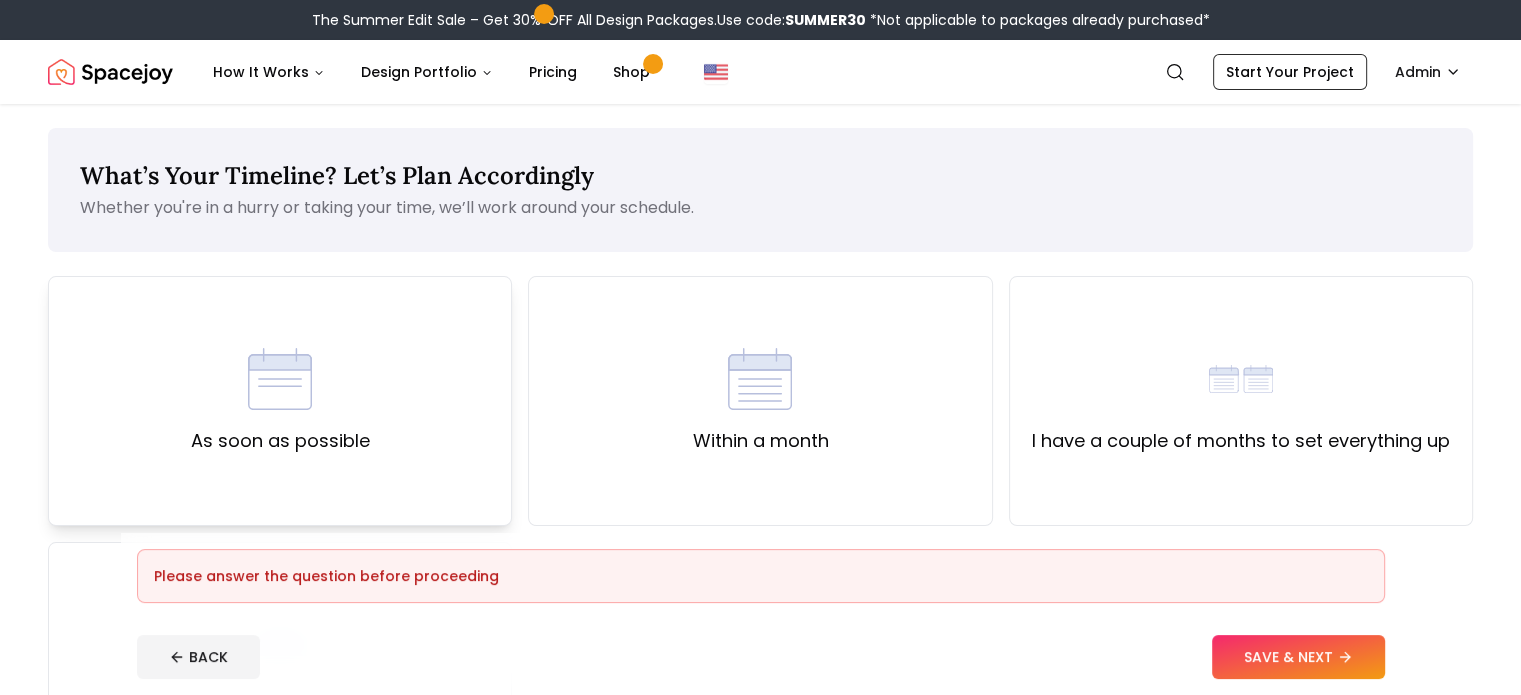 click on "As soon as possible" at bounding box center (280, 401) 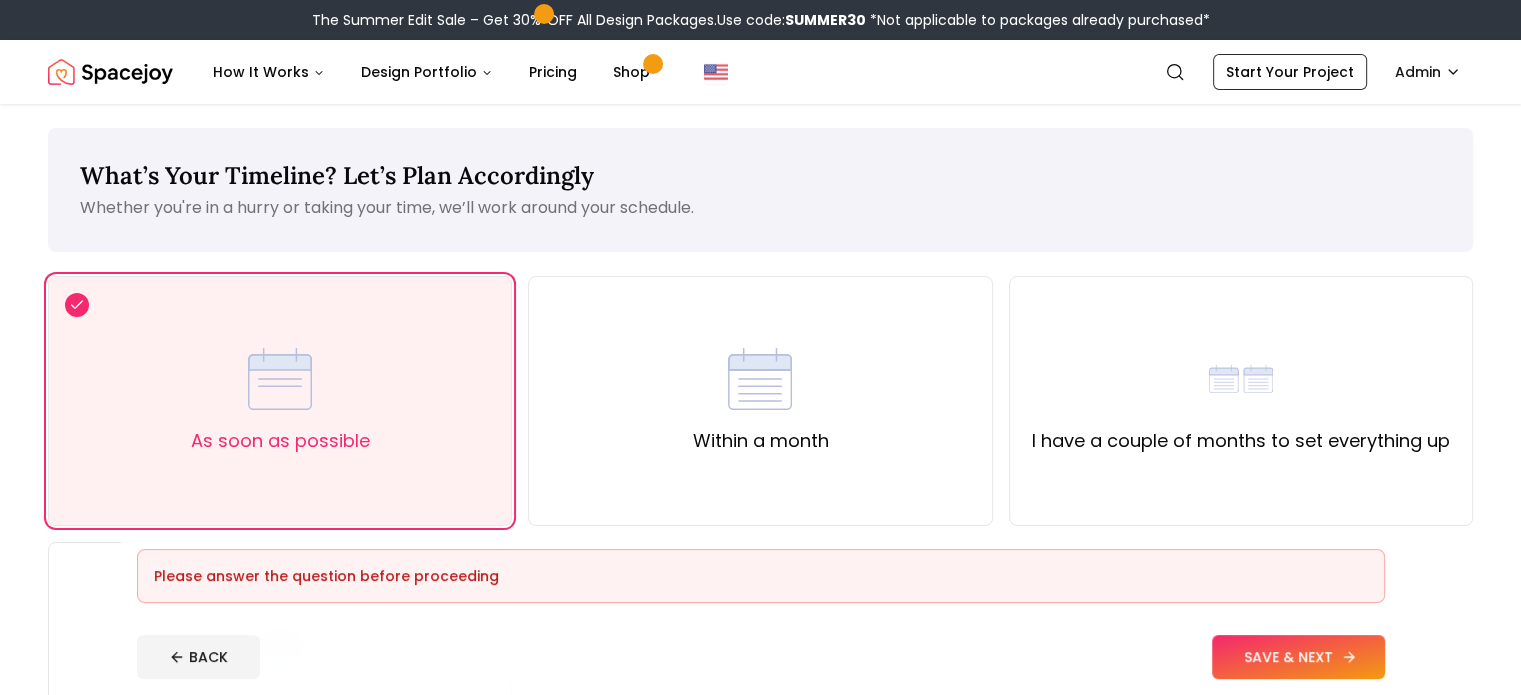 click on "SAVE & NEXT" at bounding box center [1298, 657] 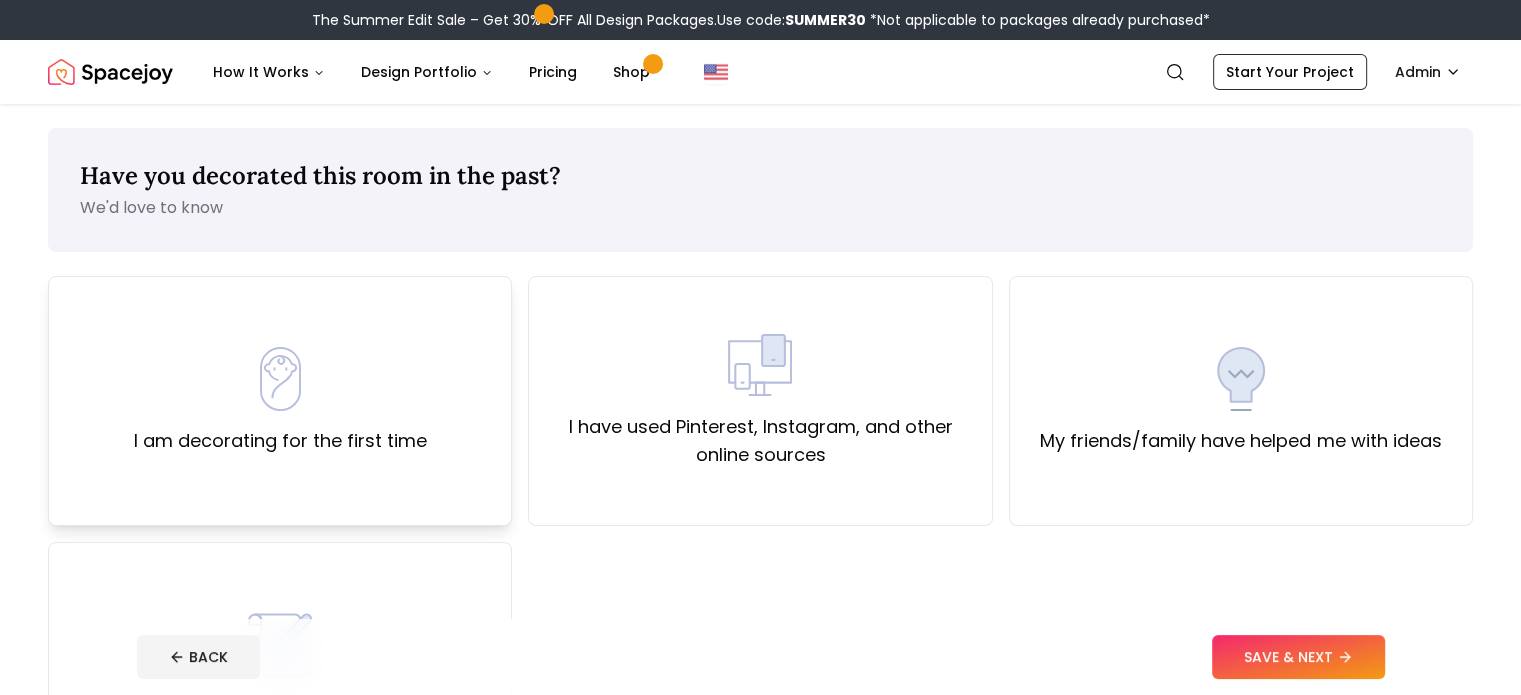 click on "I am decorating for the first time" at bounding box center [280, 401] 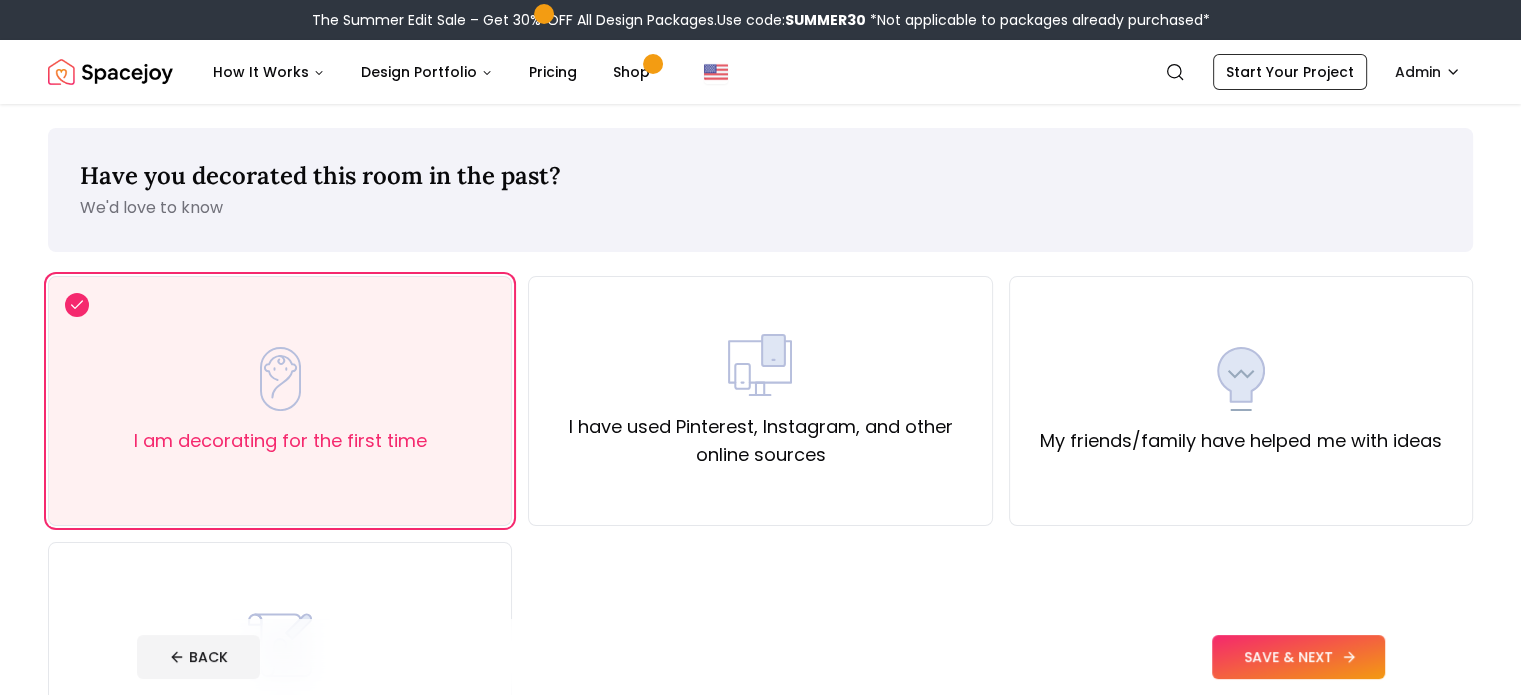 click on "SAVE & NEXT" at bounding box center (1298, 657) 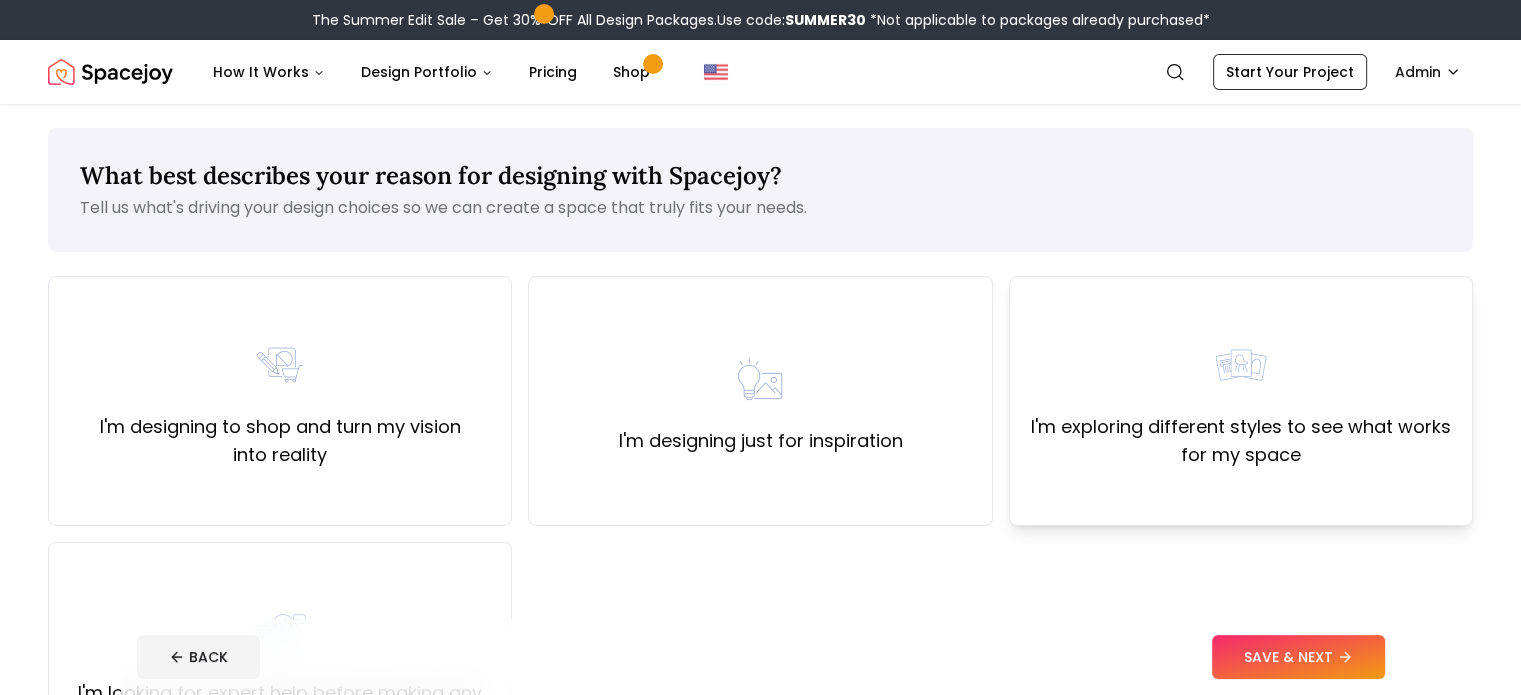 click on "I'm exploring different styles to see what works for my space" at bounding box center [1241, 441] 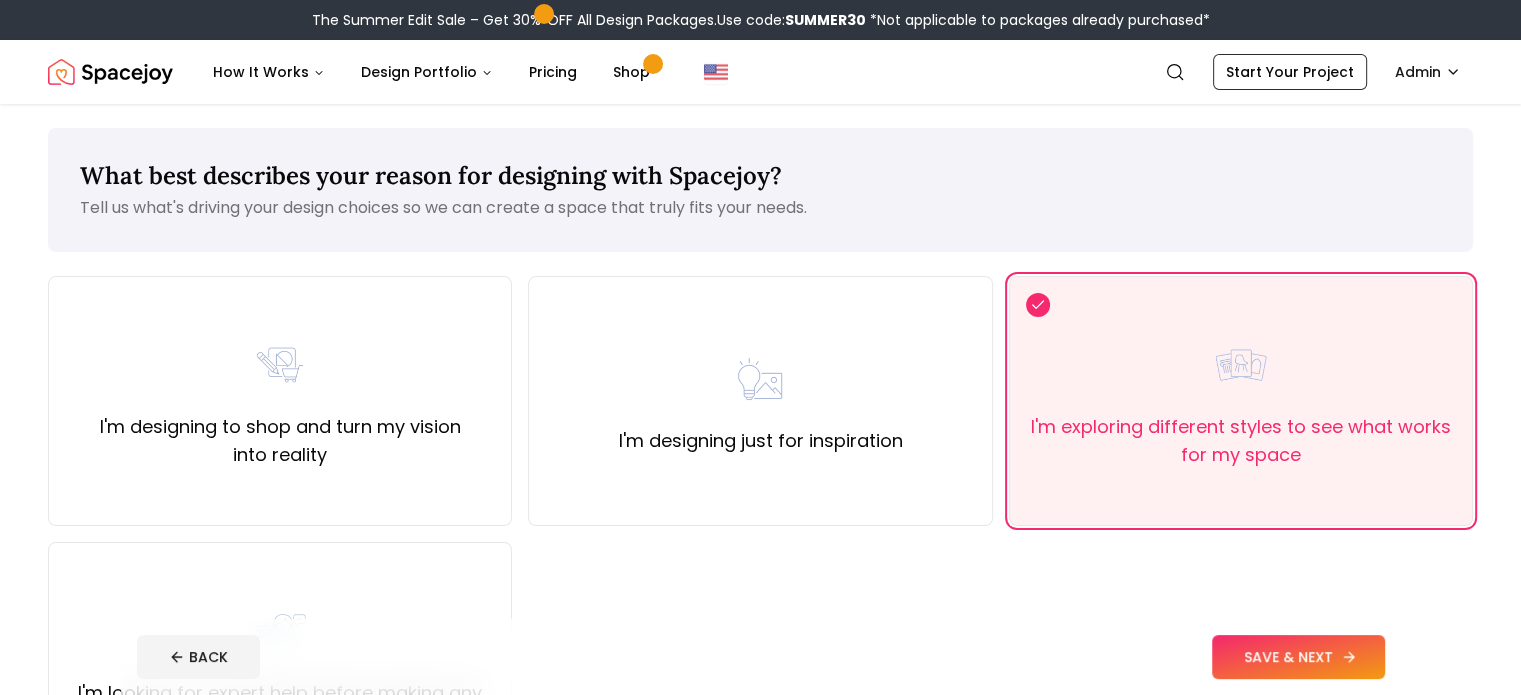click on "SAVE & NEXT" at bounding box center (1298, 657) 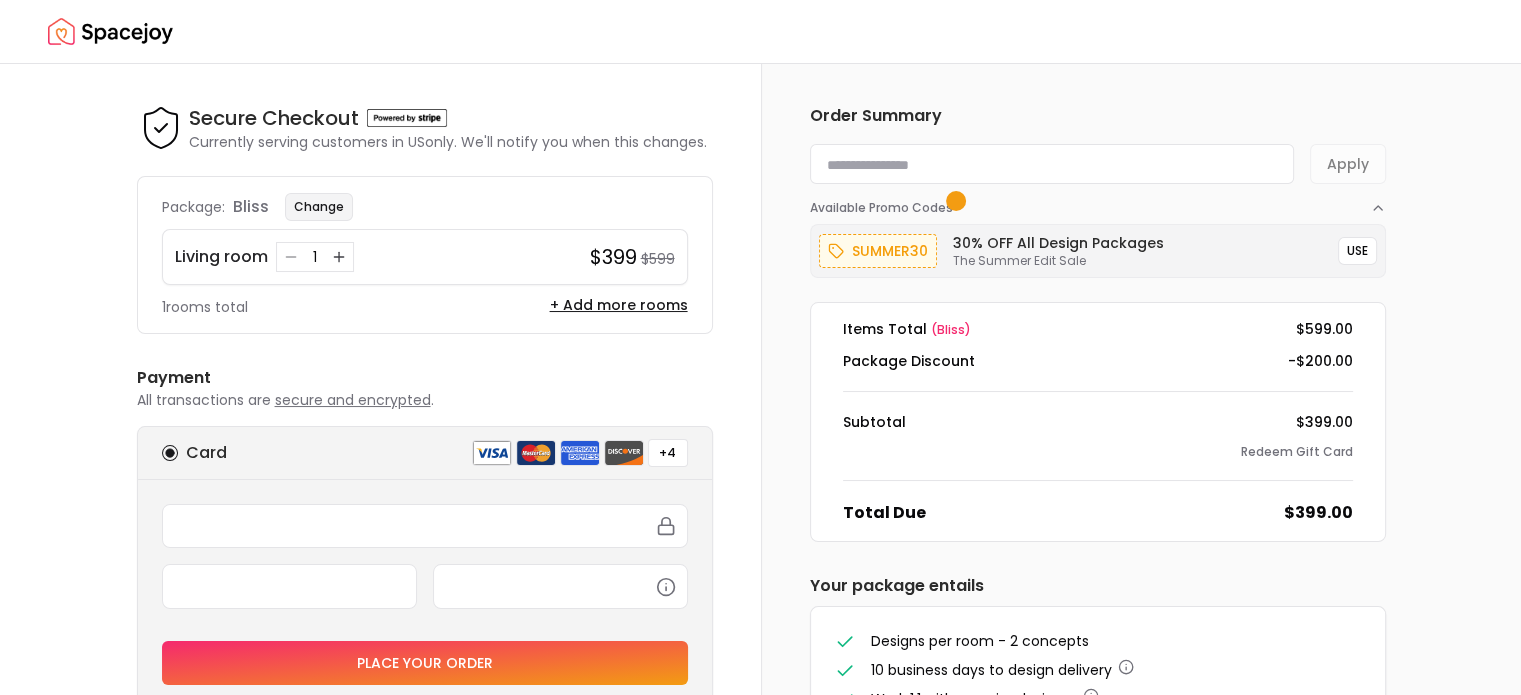 click on "Change" at bounding box center [319, 207] 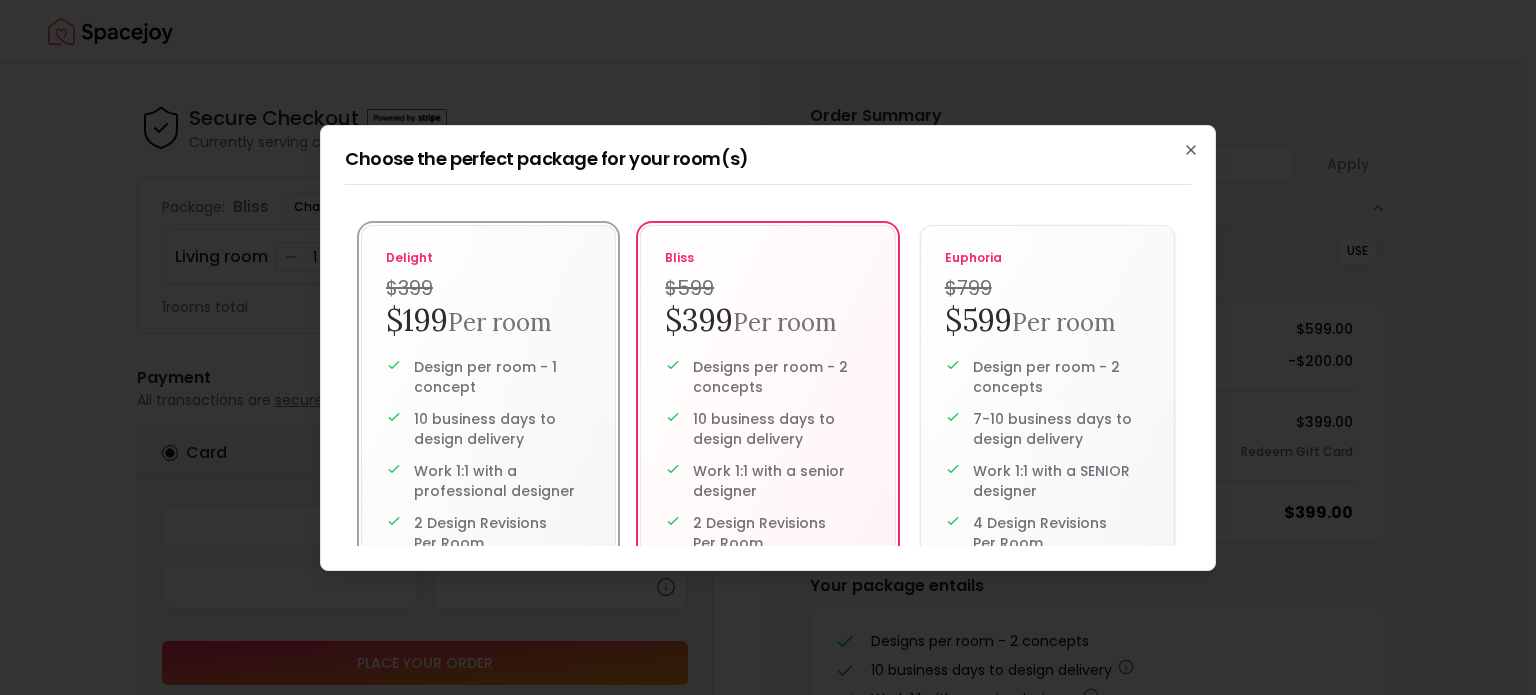 click on "$399" at bounding box center (488, 288) 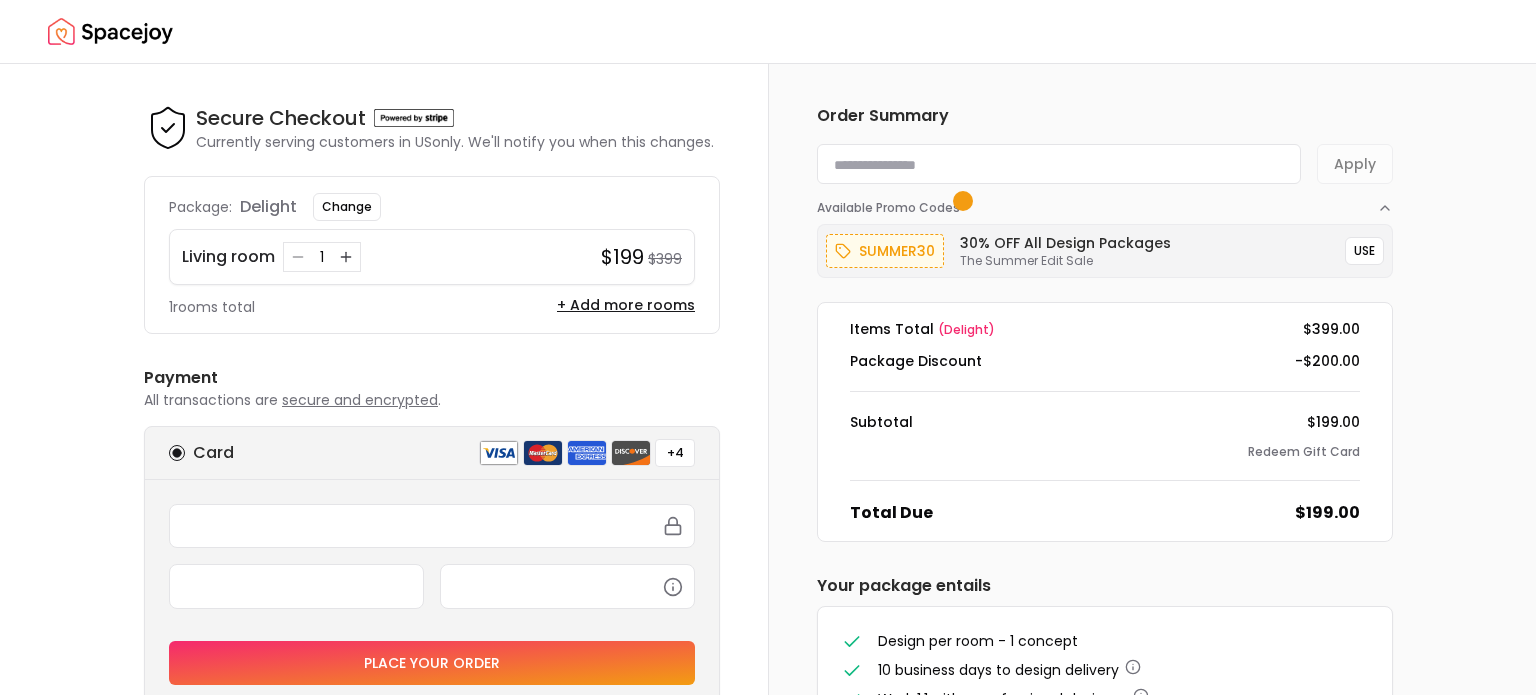 click at bounding box center [1059, 164] 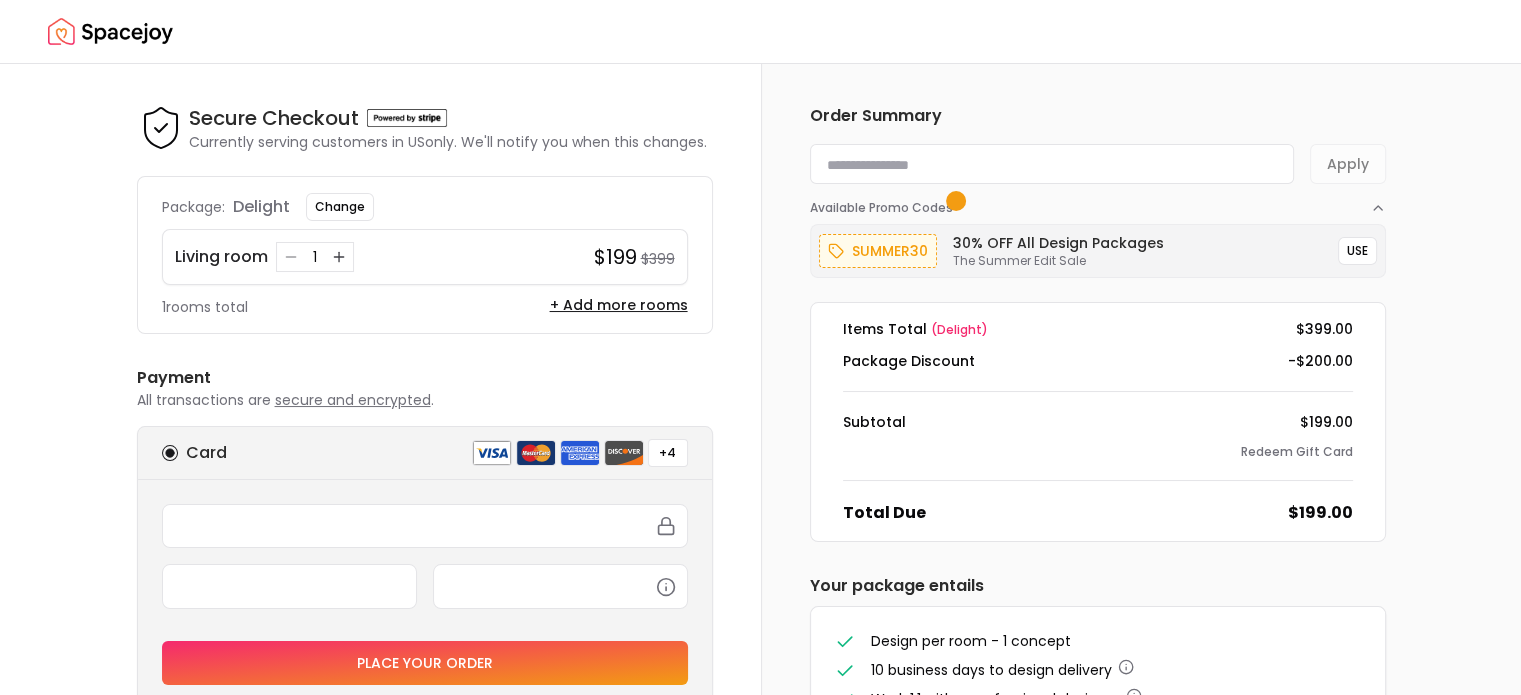 click at bounding box center (1052, 164) 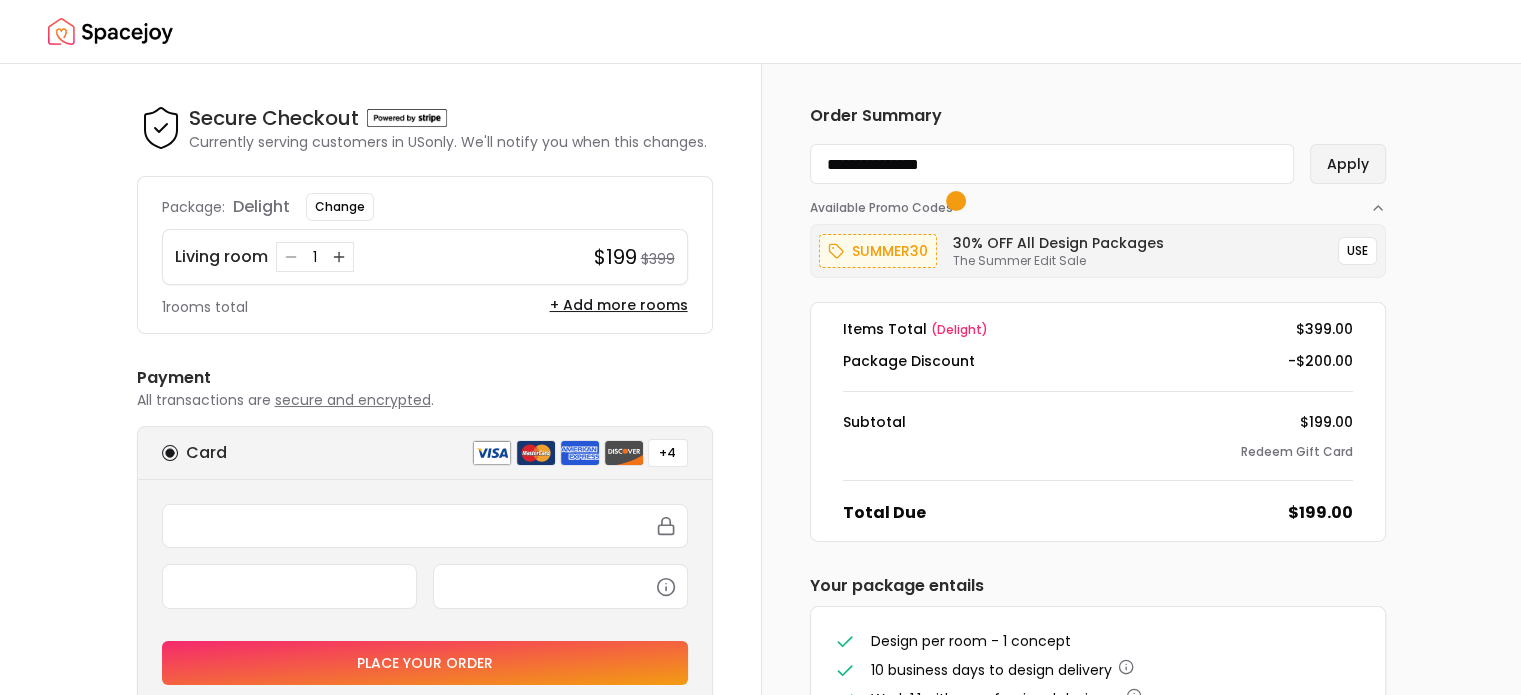 type on "**********" 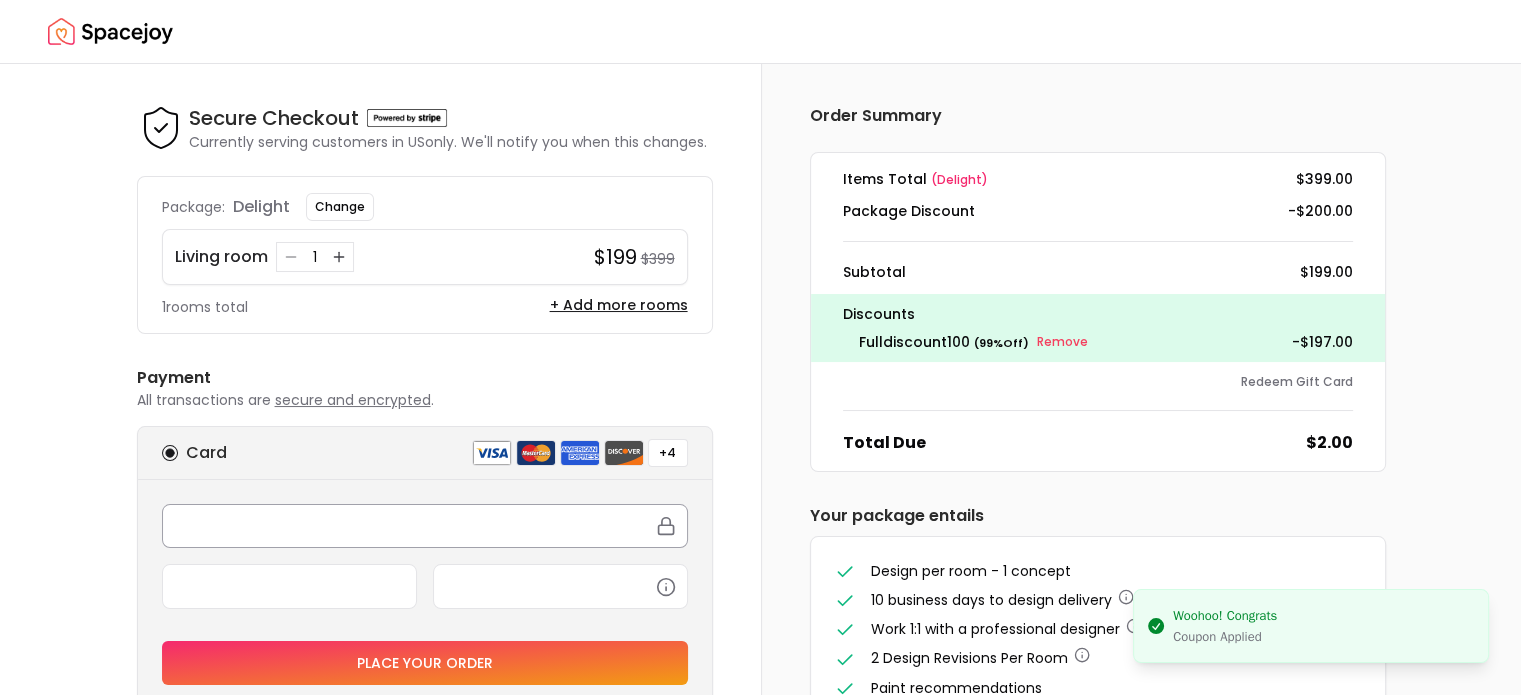 click at bounding box center (425, 526) 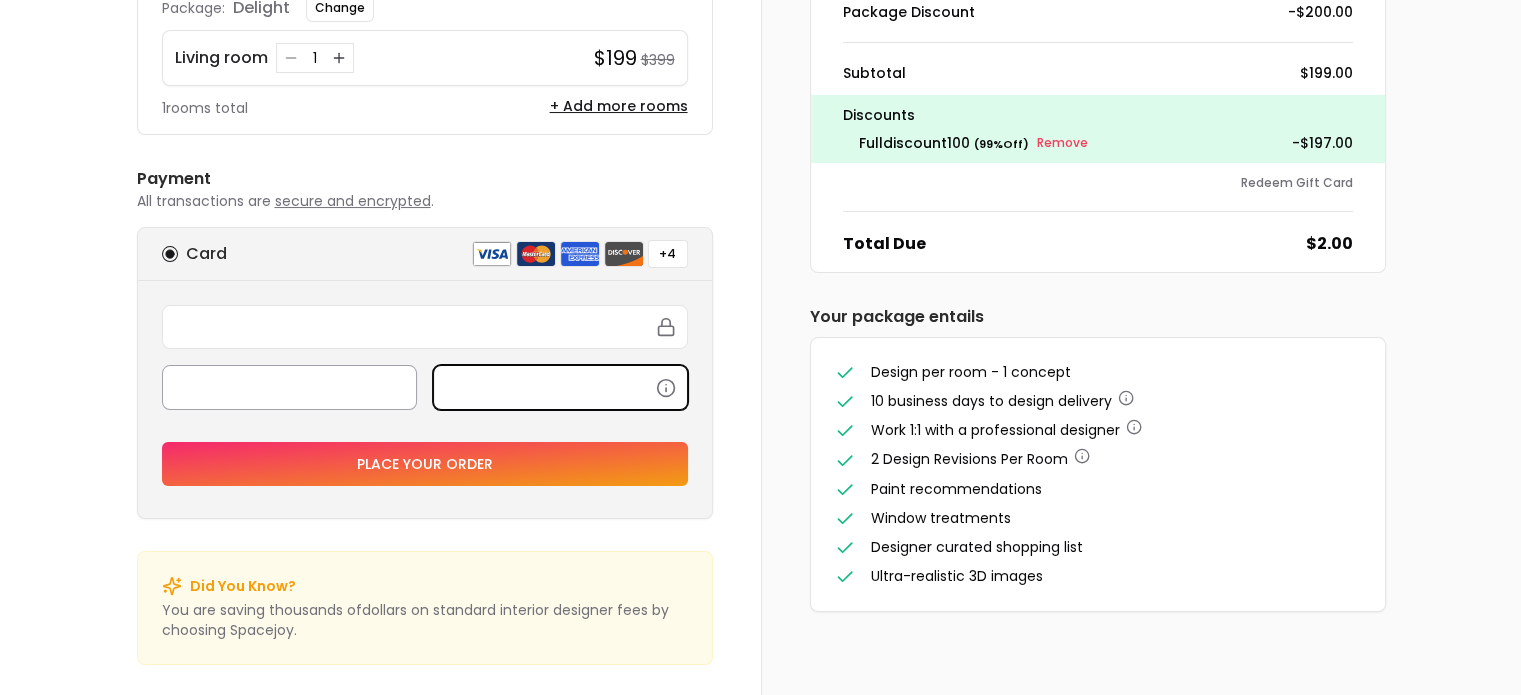 scroll, scrollTop: 200, scrollLeft: 0, axis: vertical 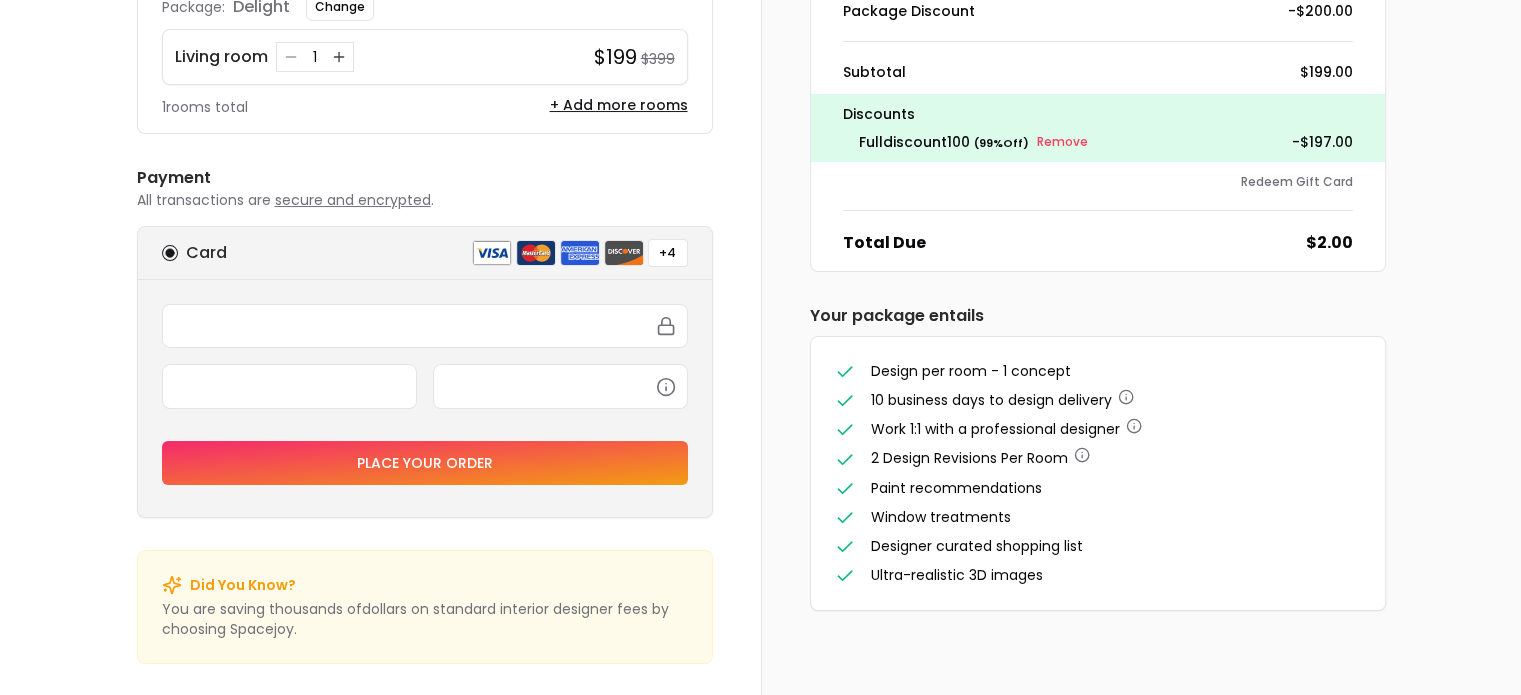 click on "Place your order" at bounding box center [425, 463] 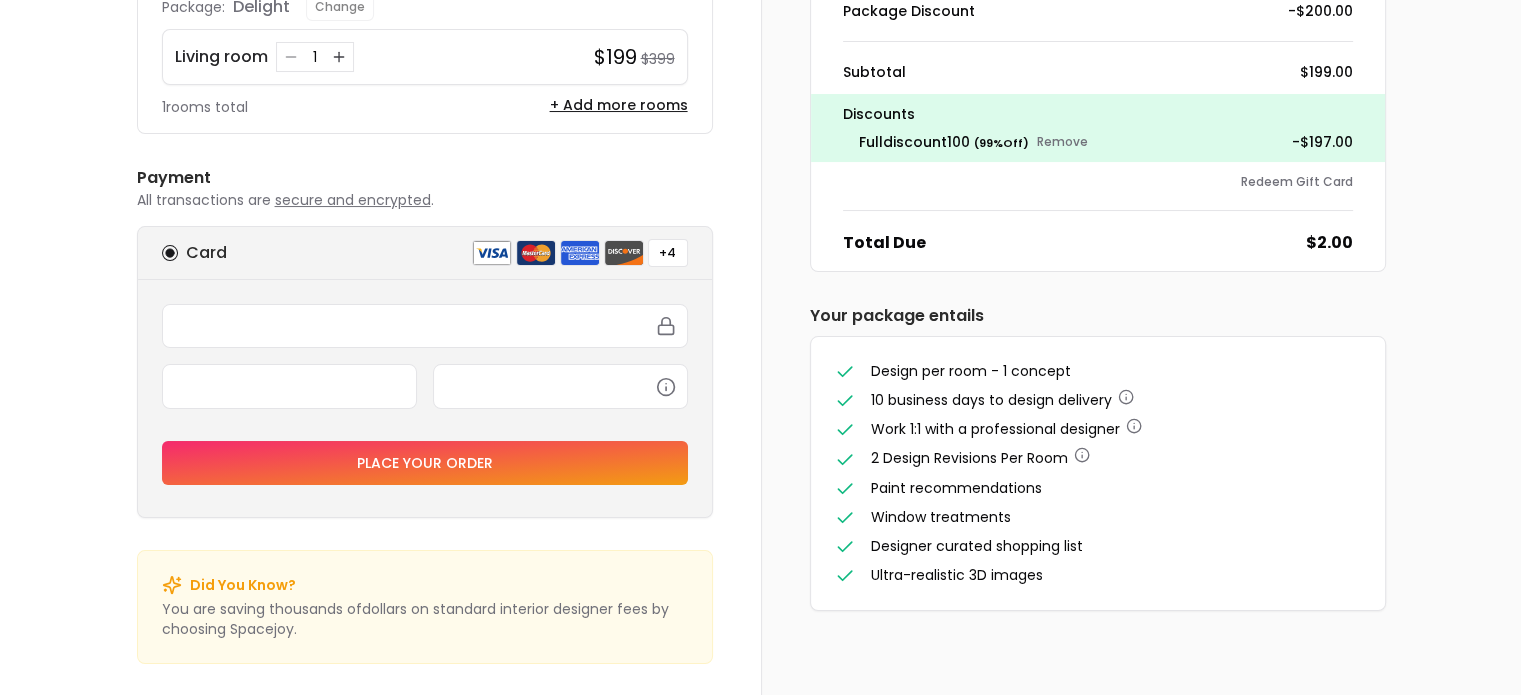 scroll, scrollTop: 0, scrollLeft: 0, axis: both 